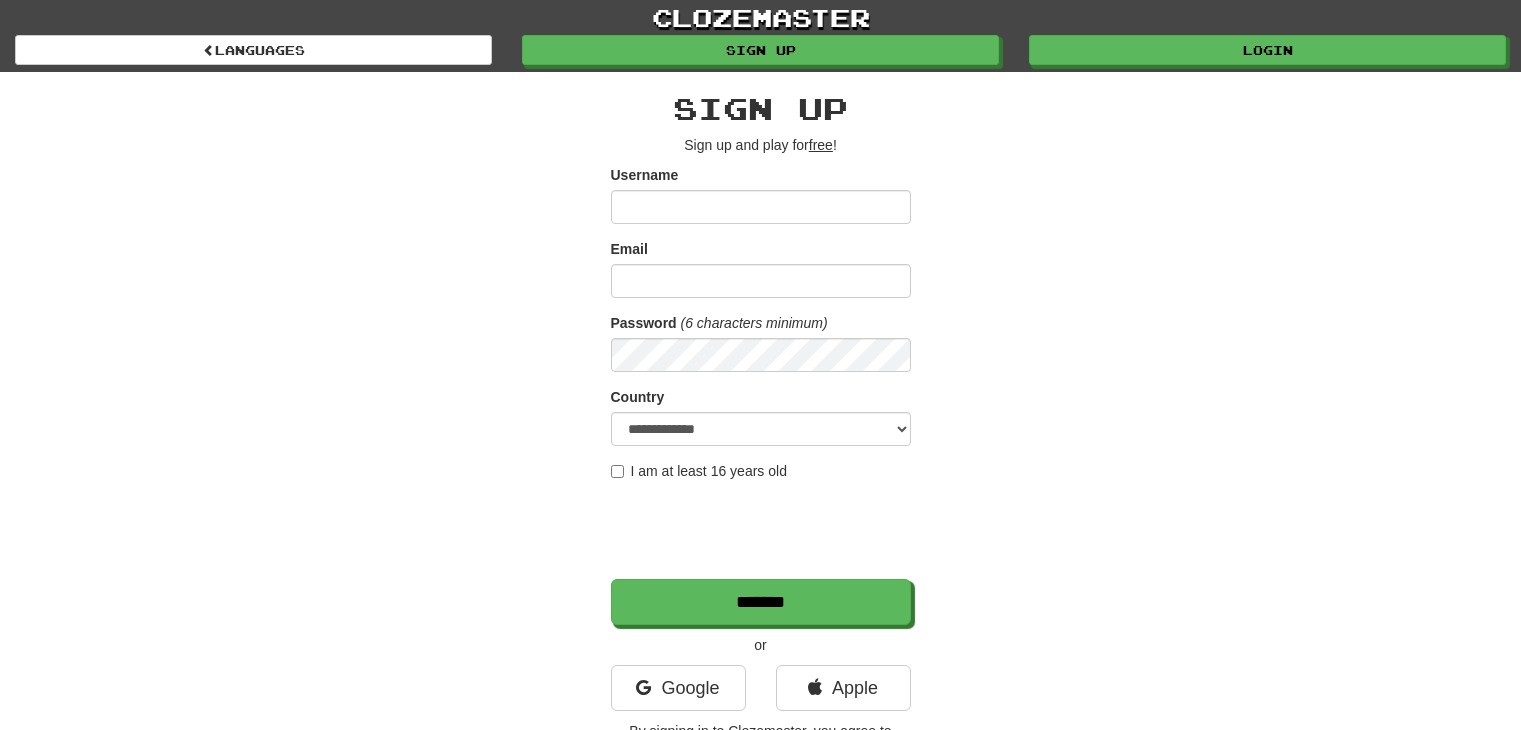 scroll, scrollTop: 0, scrollLeft: 0, axis: both 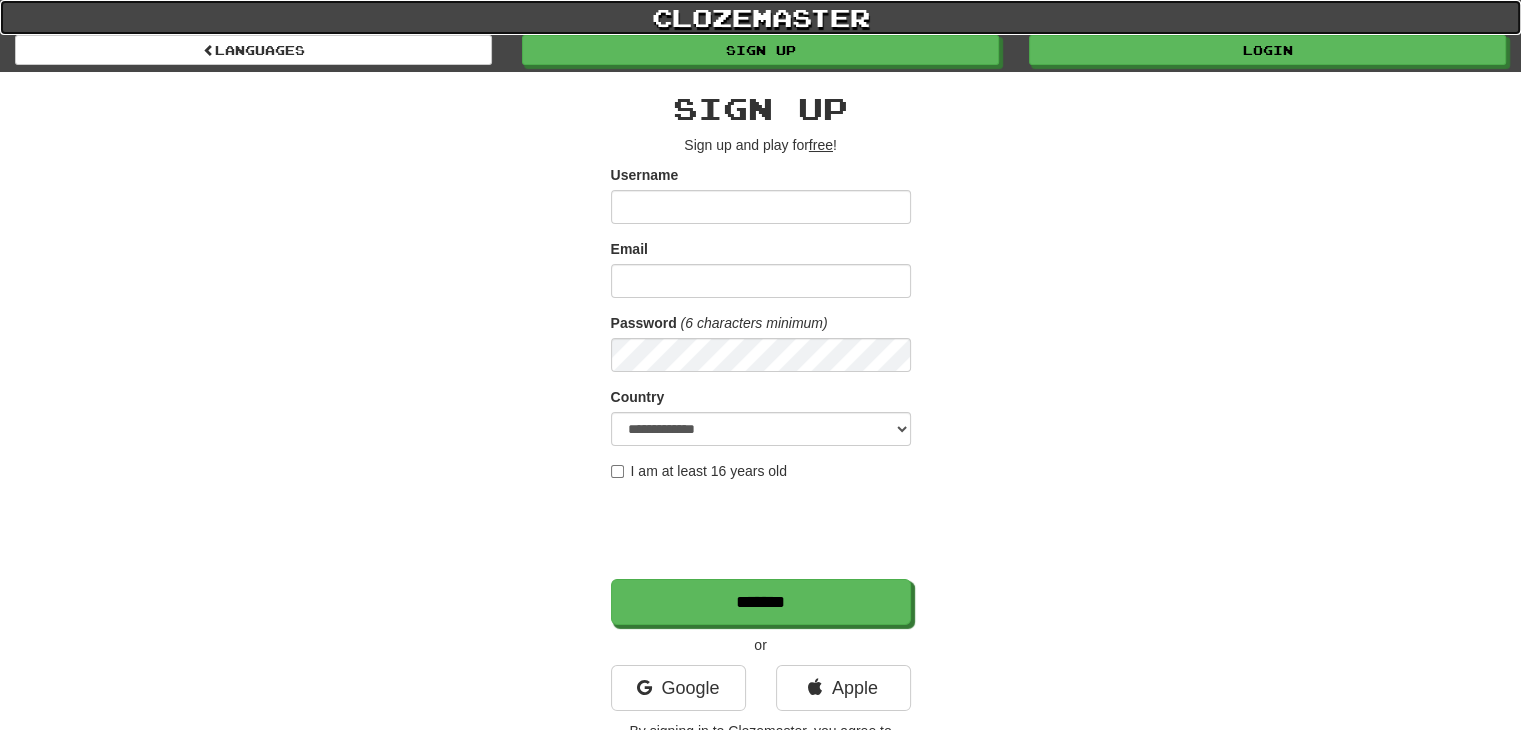 click on "clozemaster" at bounding box center [760, 17] 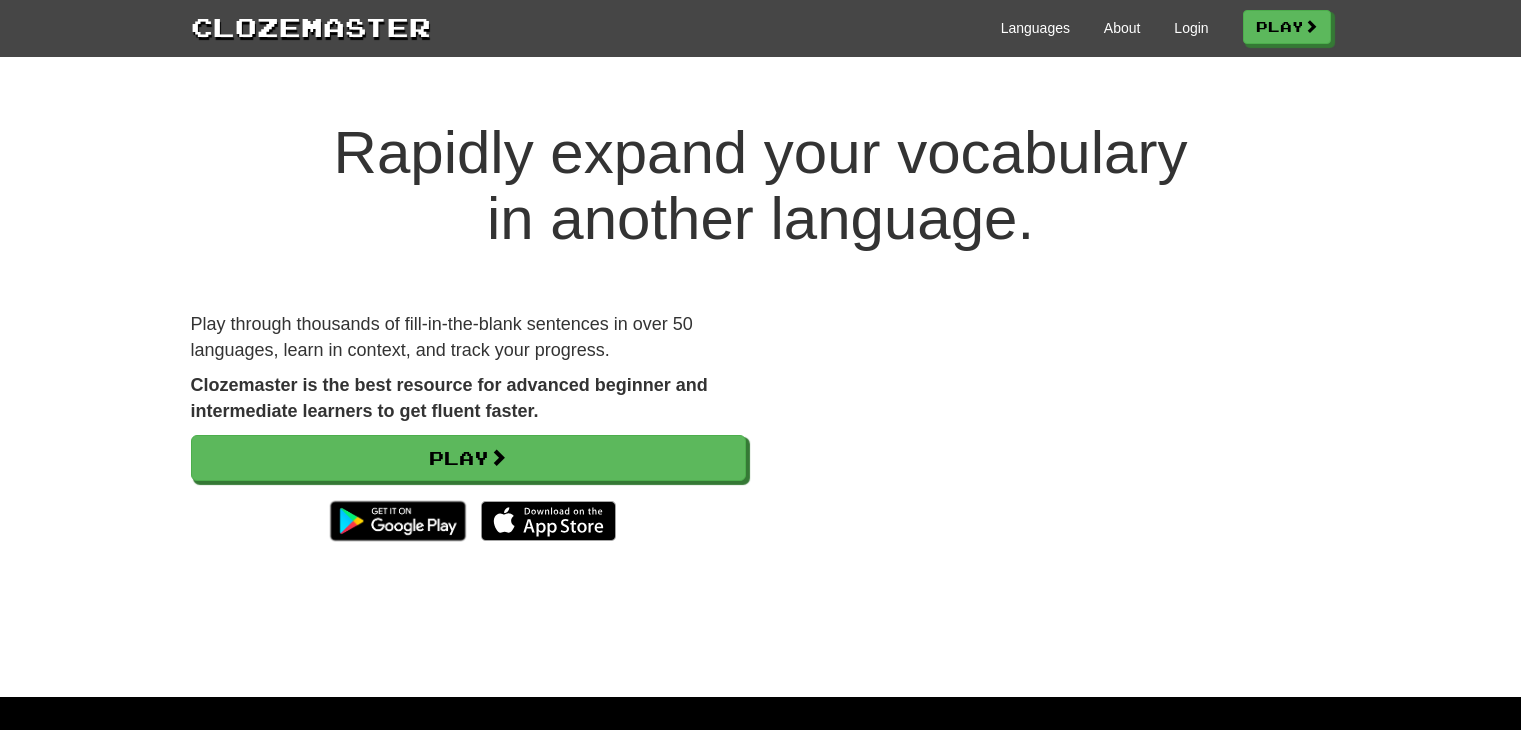 scroll, scrollTop: 0, scrollLeft: 0, axis: both 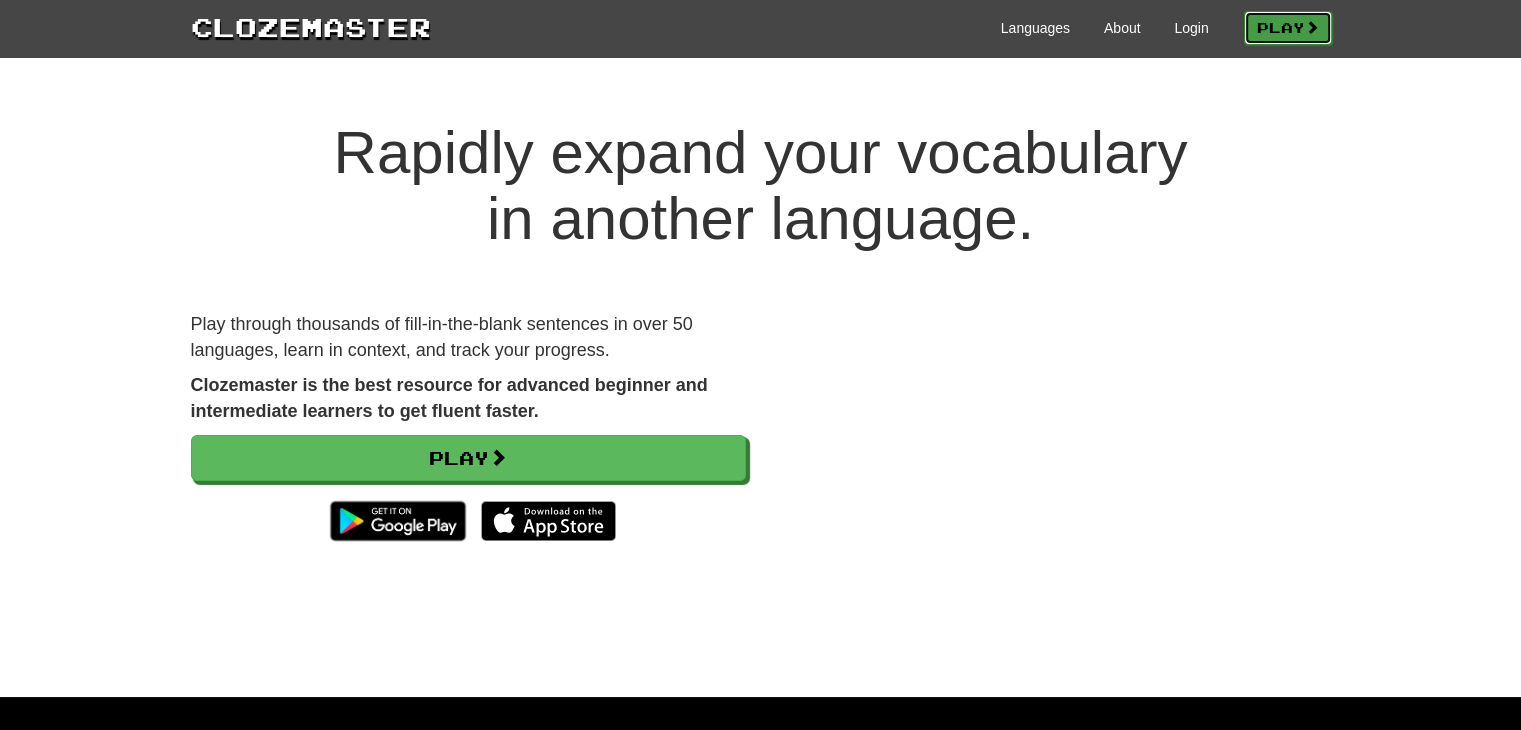 click on "Play" at bounding box center [1288, 28] 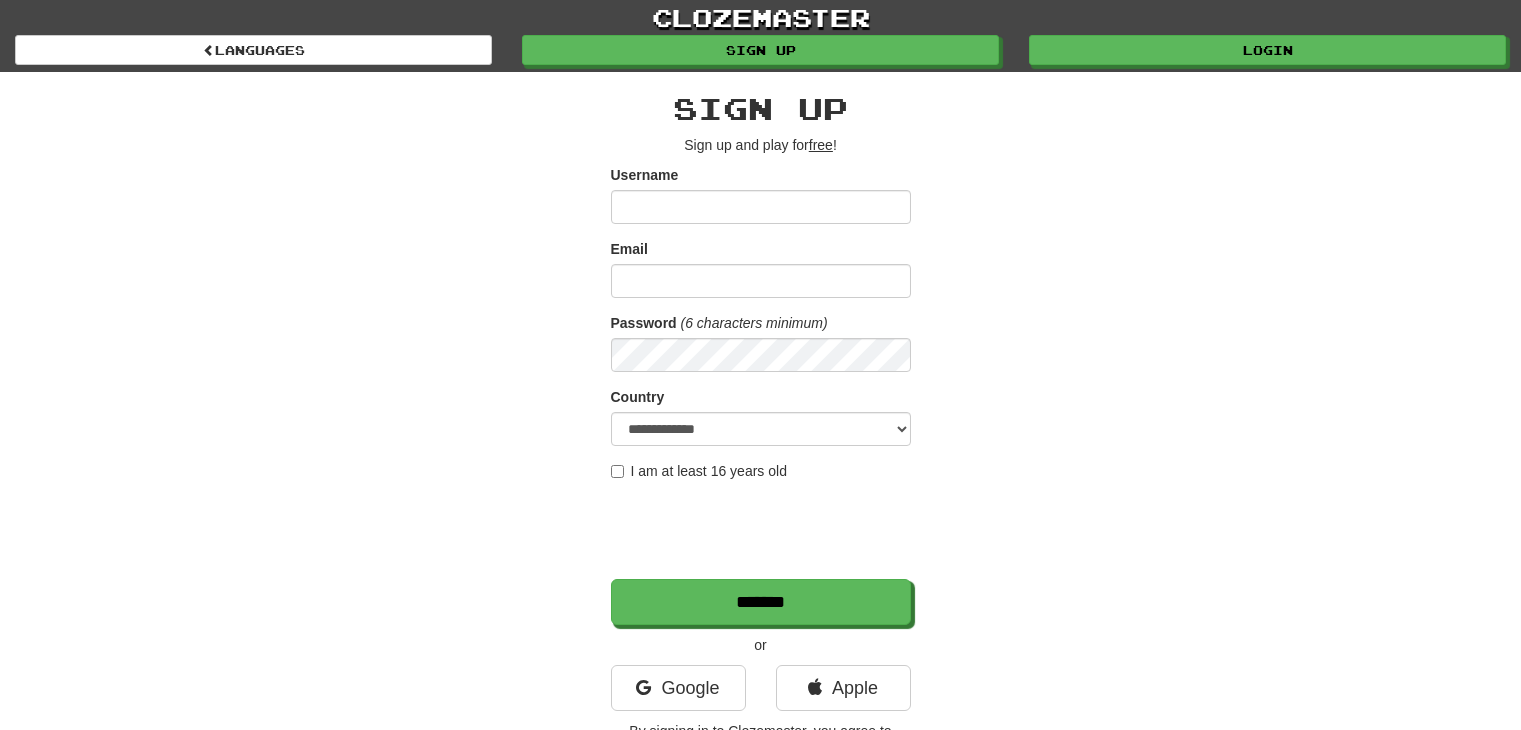 scroll, scrollTop: 0, scrollLeft: 0, axis: both 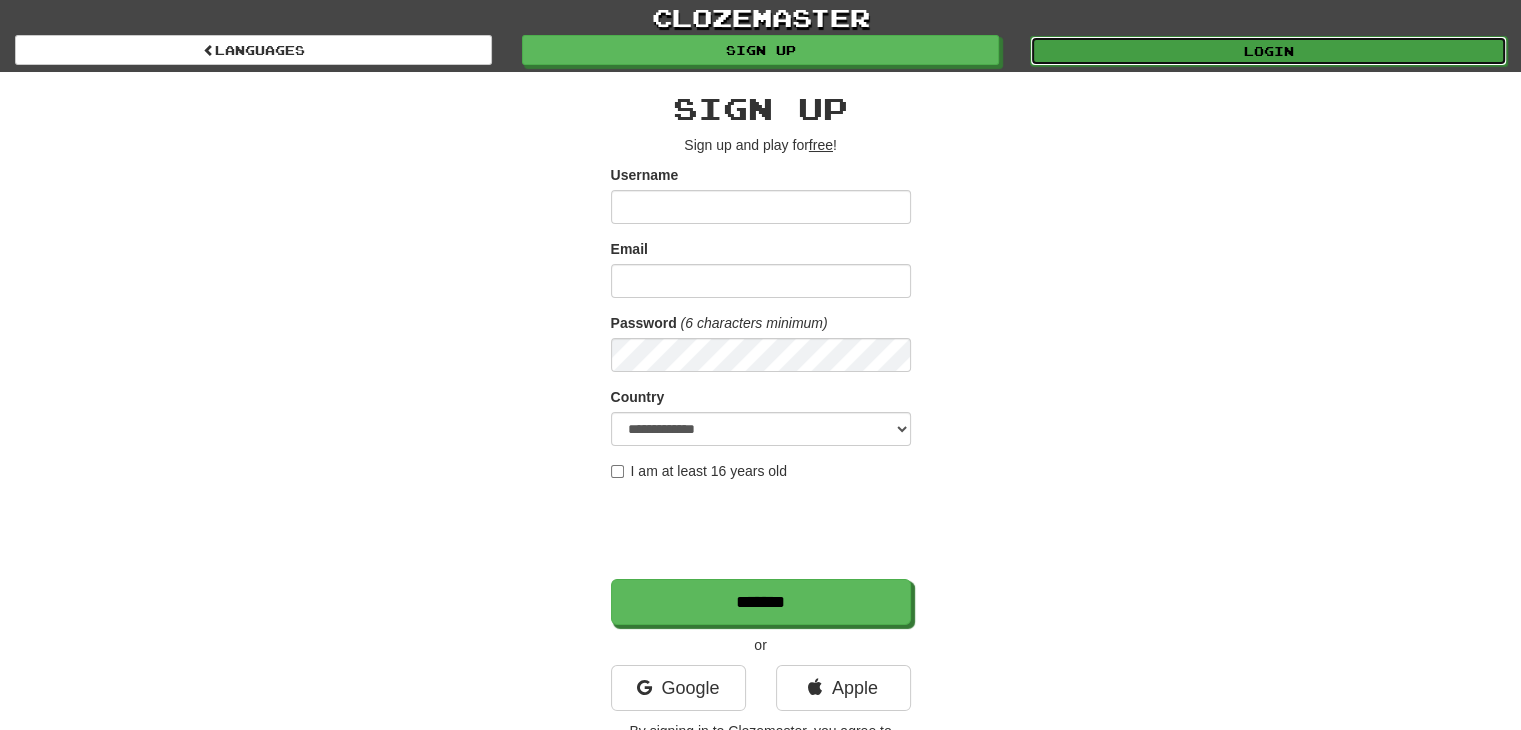 click on "Login" at bounding box center (1268, 51) 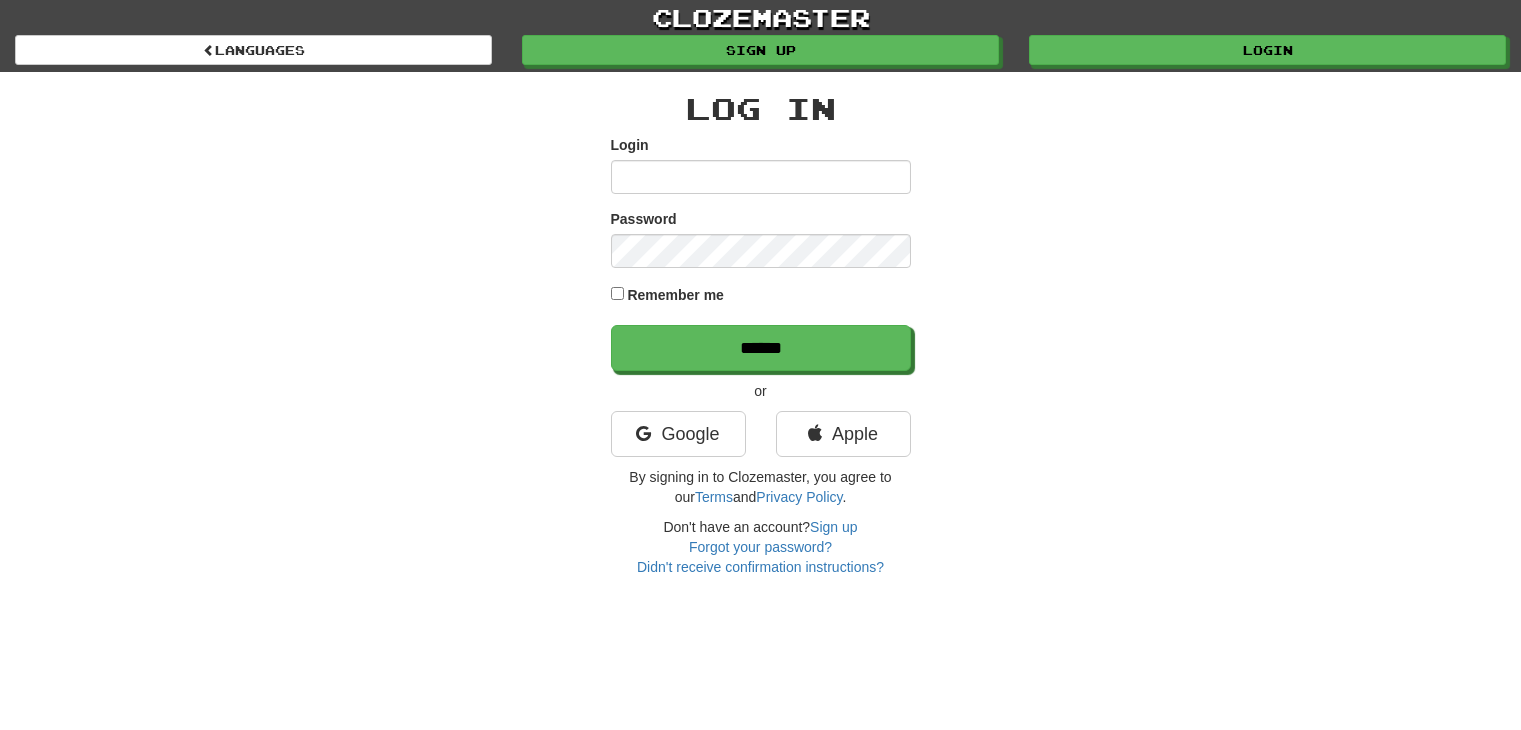 scroll, scrollTop: 0, scrollLeft: 0, axis: both 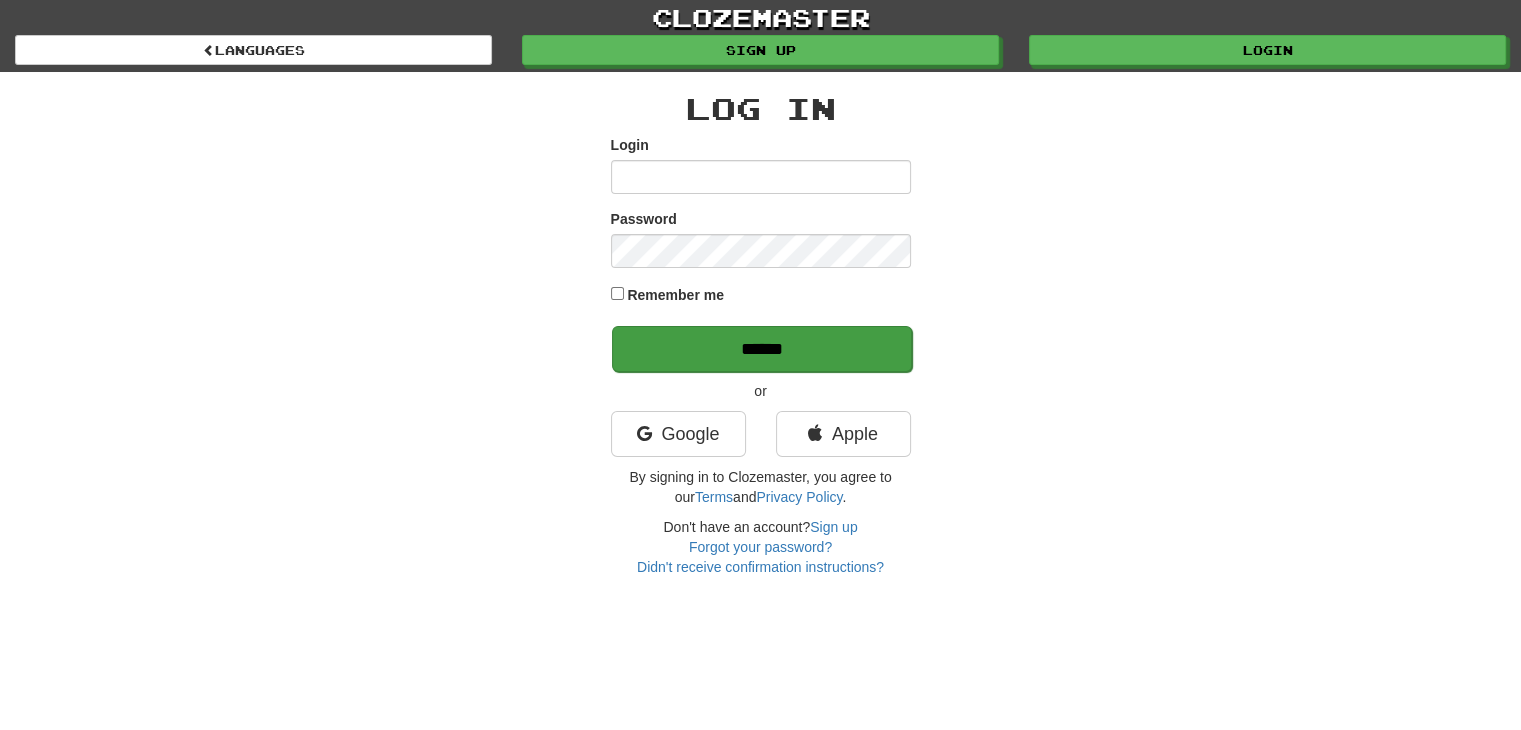 type on "**********" 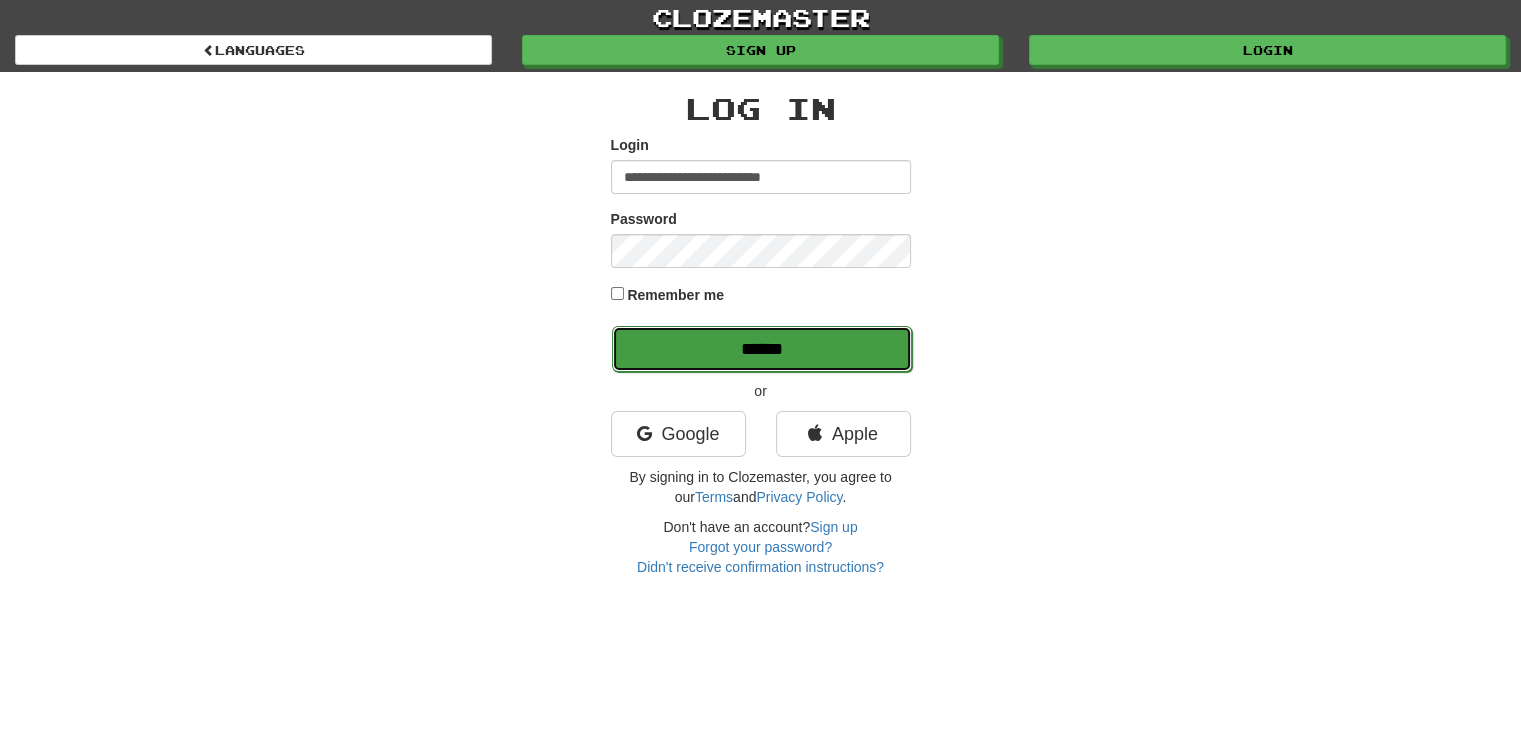 click on "******" at bounding box center [762, 349] 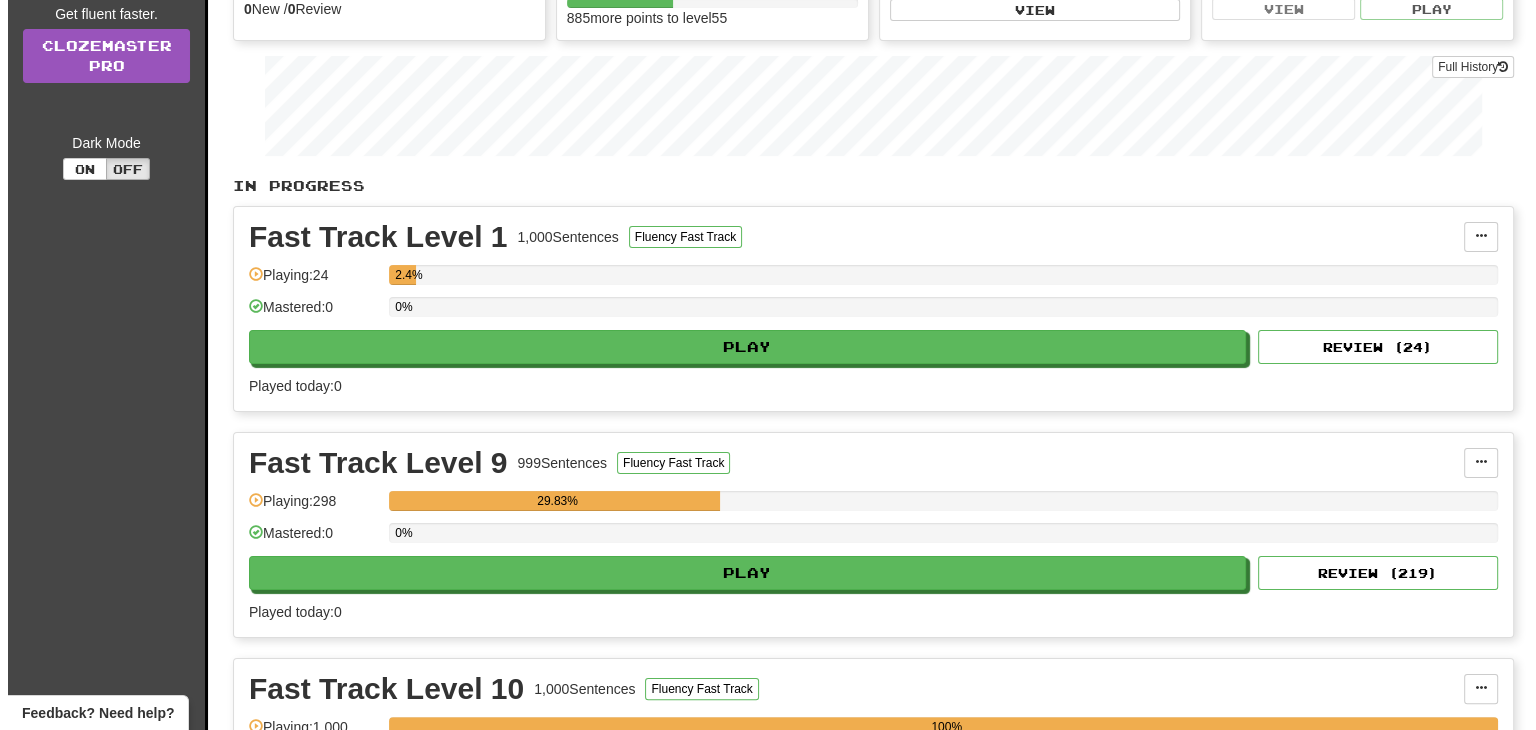 scroll, scrollTop: 256, scrollLeft: 0, axis: vertical 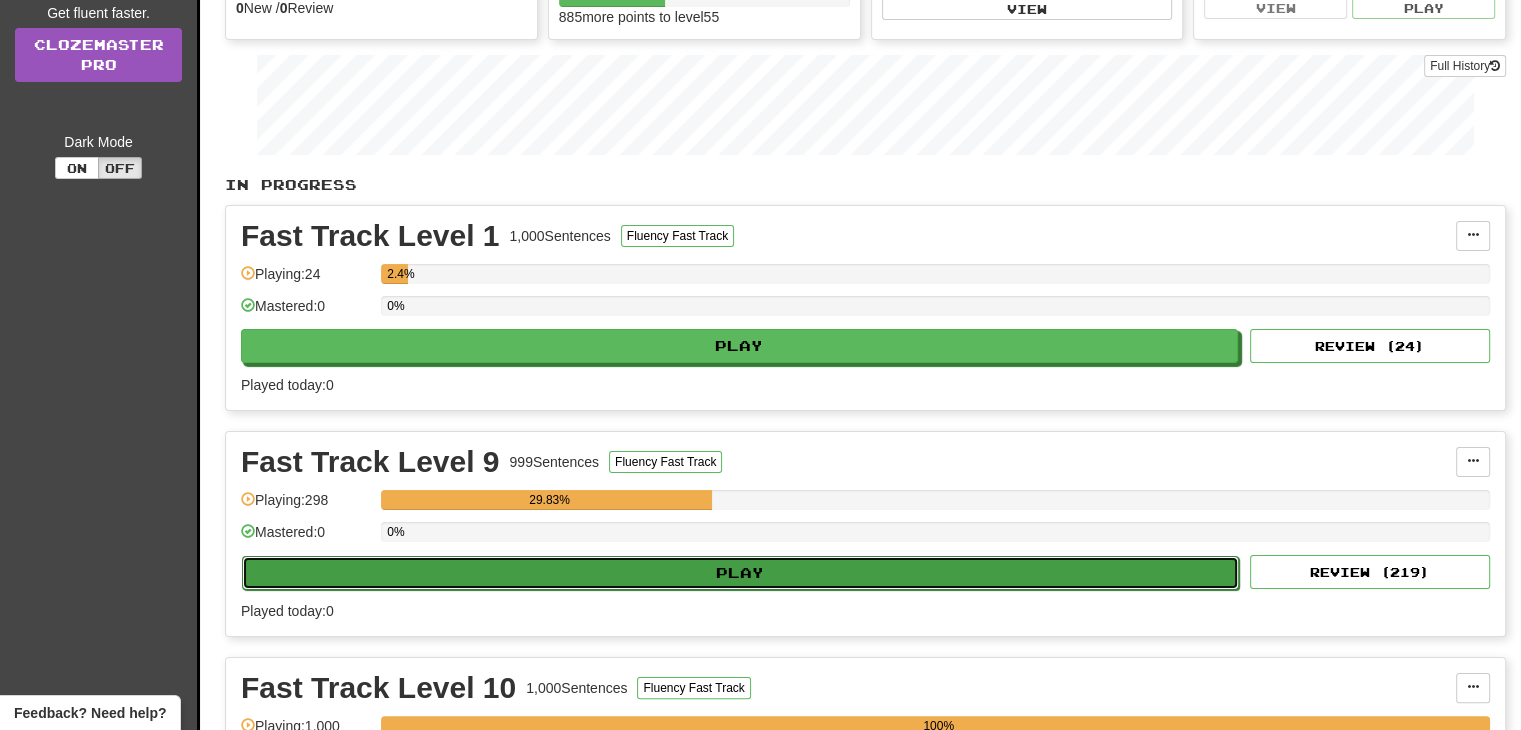 click on "Play" at bounding box center [740, 573] 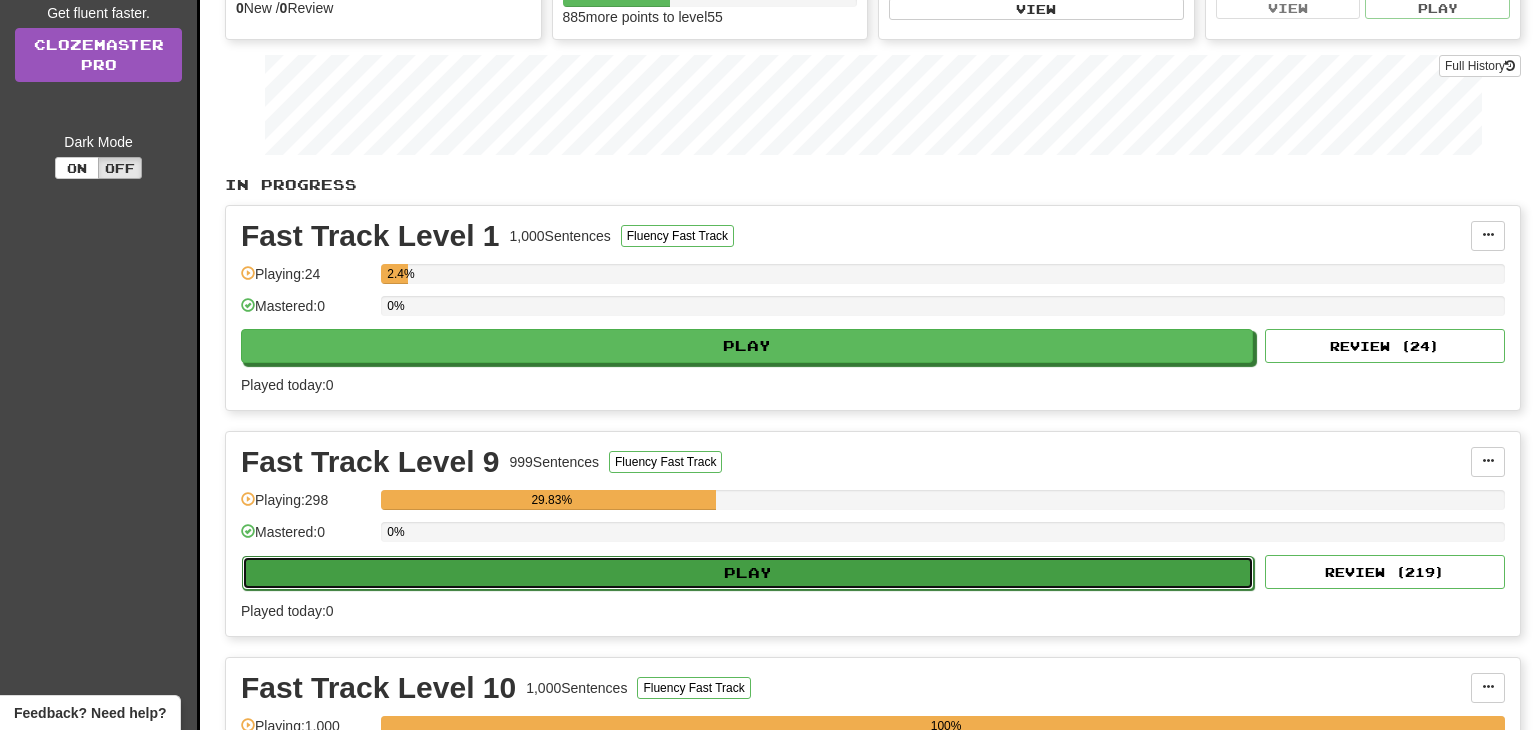 select on "**" 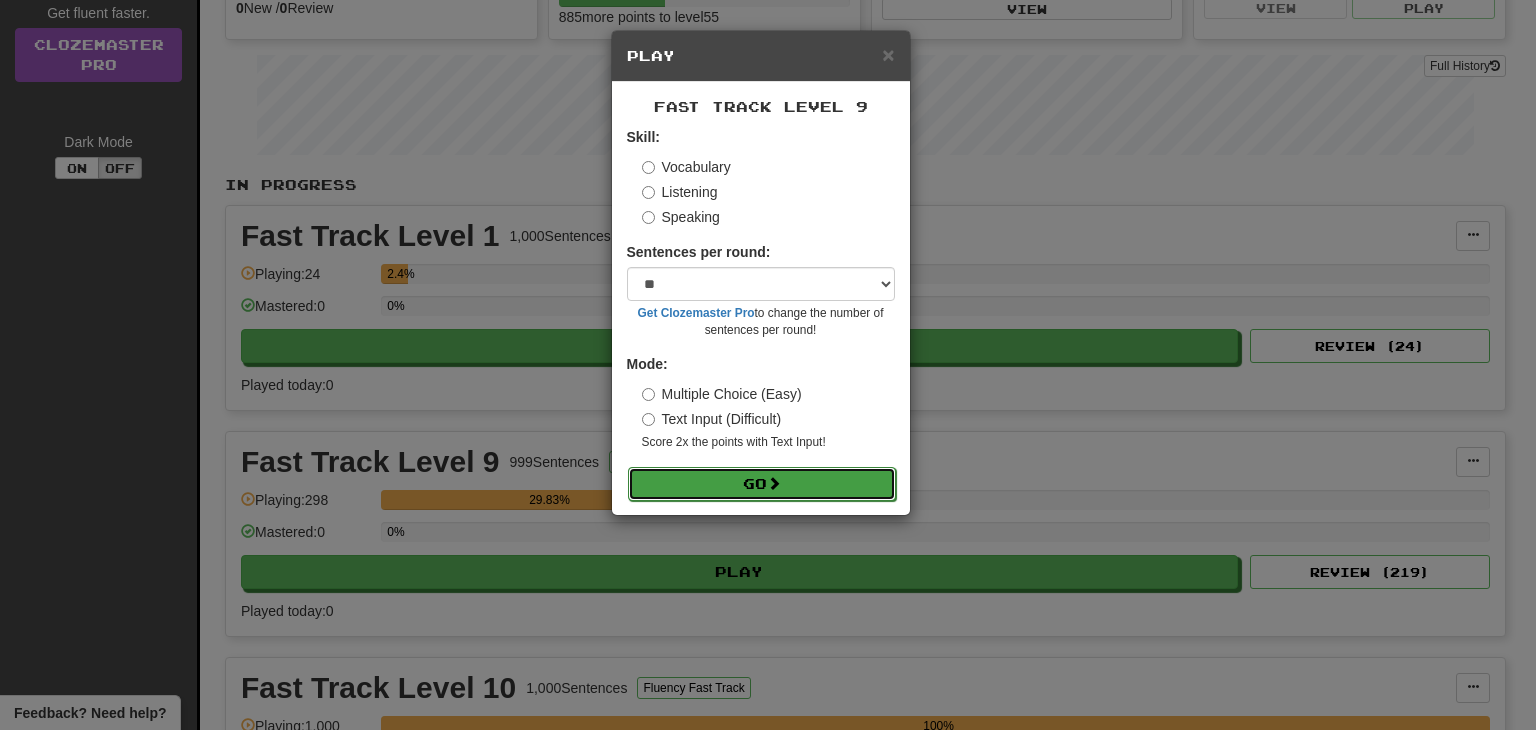 click on "Go" at bounding box center (762, 484) 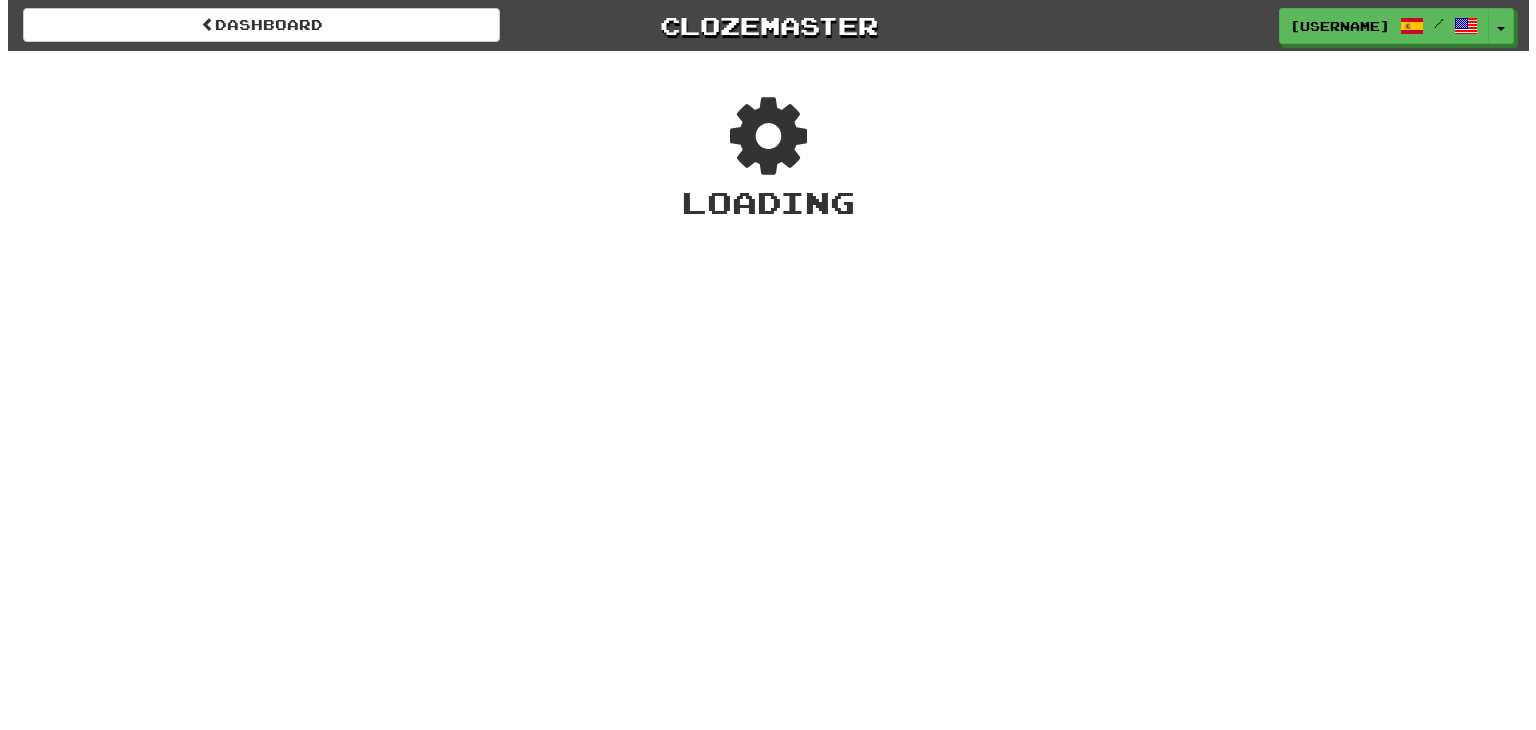 scroll, scrollTop: 0, scrollLeft: 0, axis: both 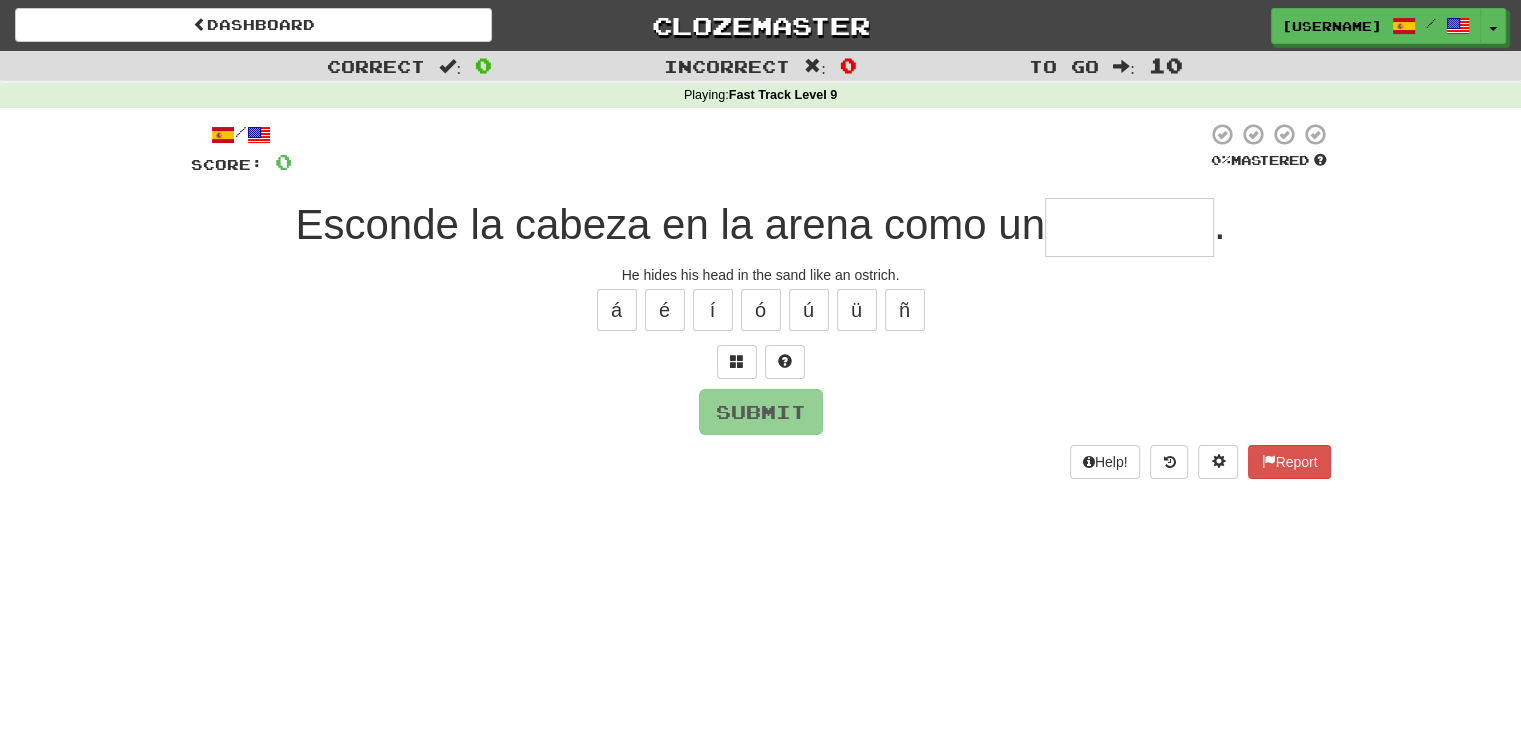 click at bounding box center [1129, 227] 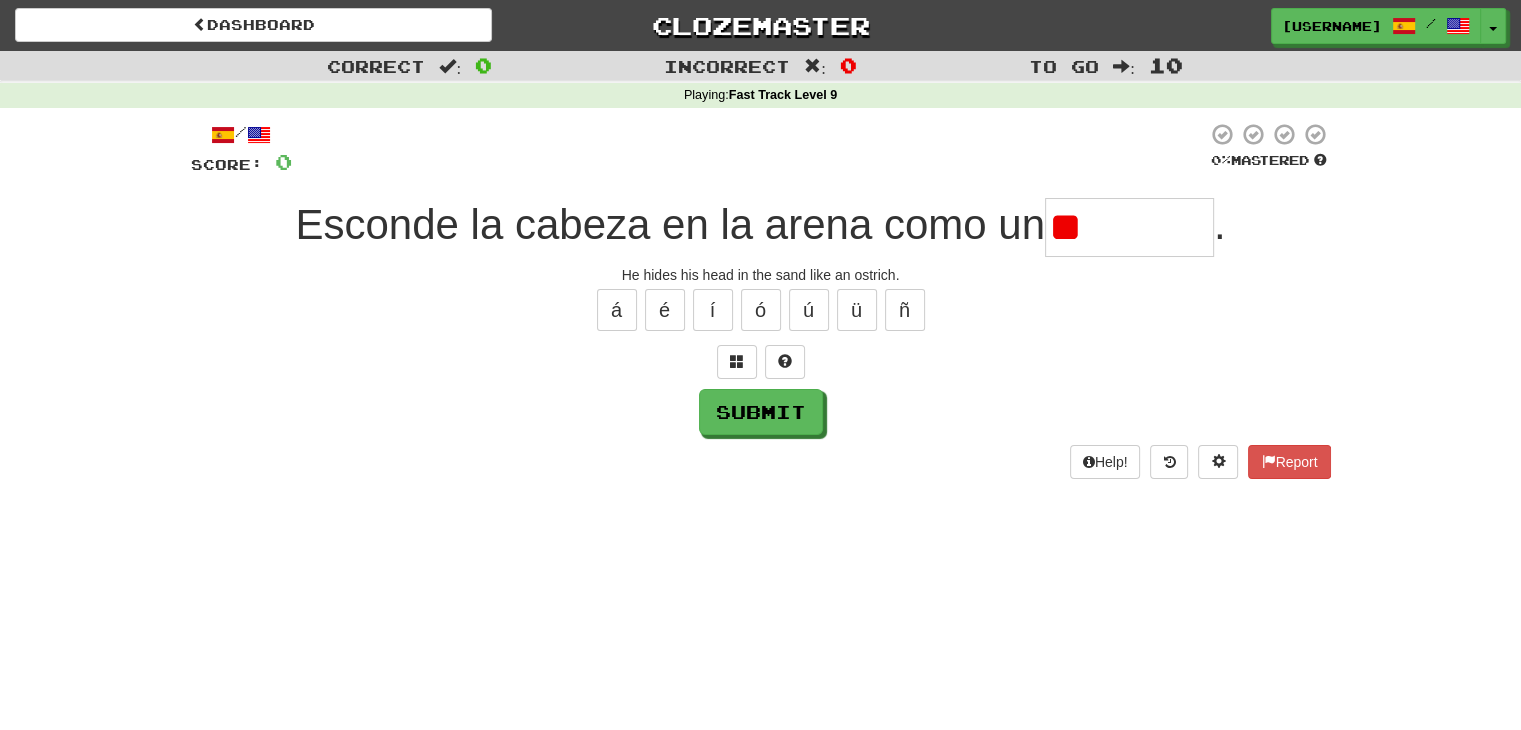 type on "*" 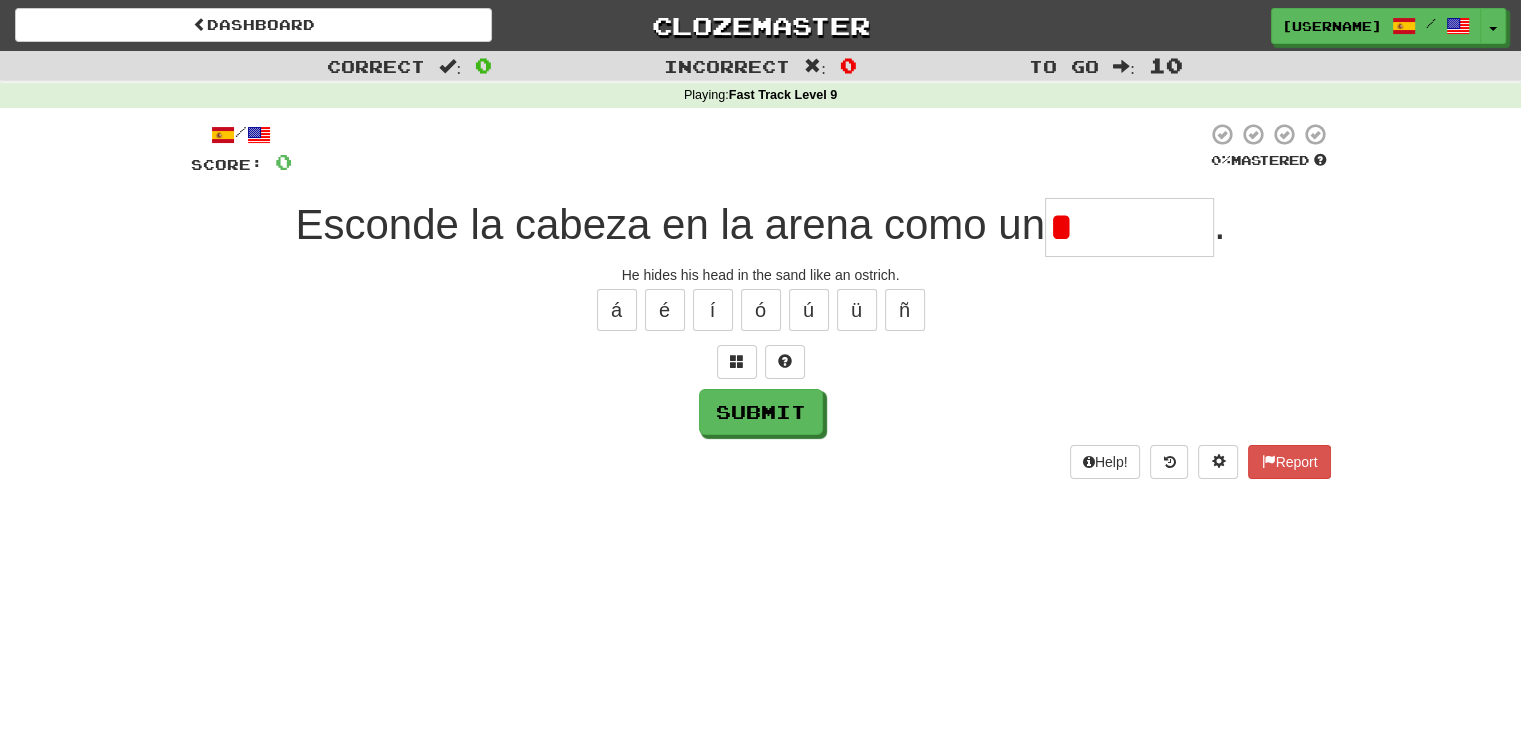 type on "********" 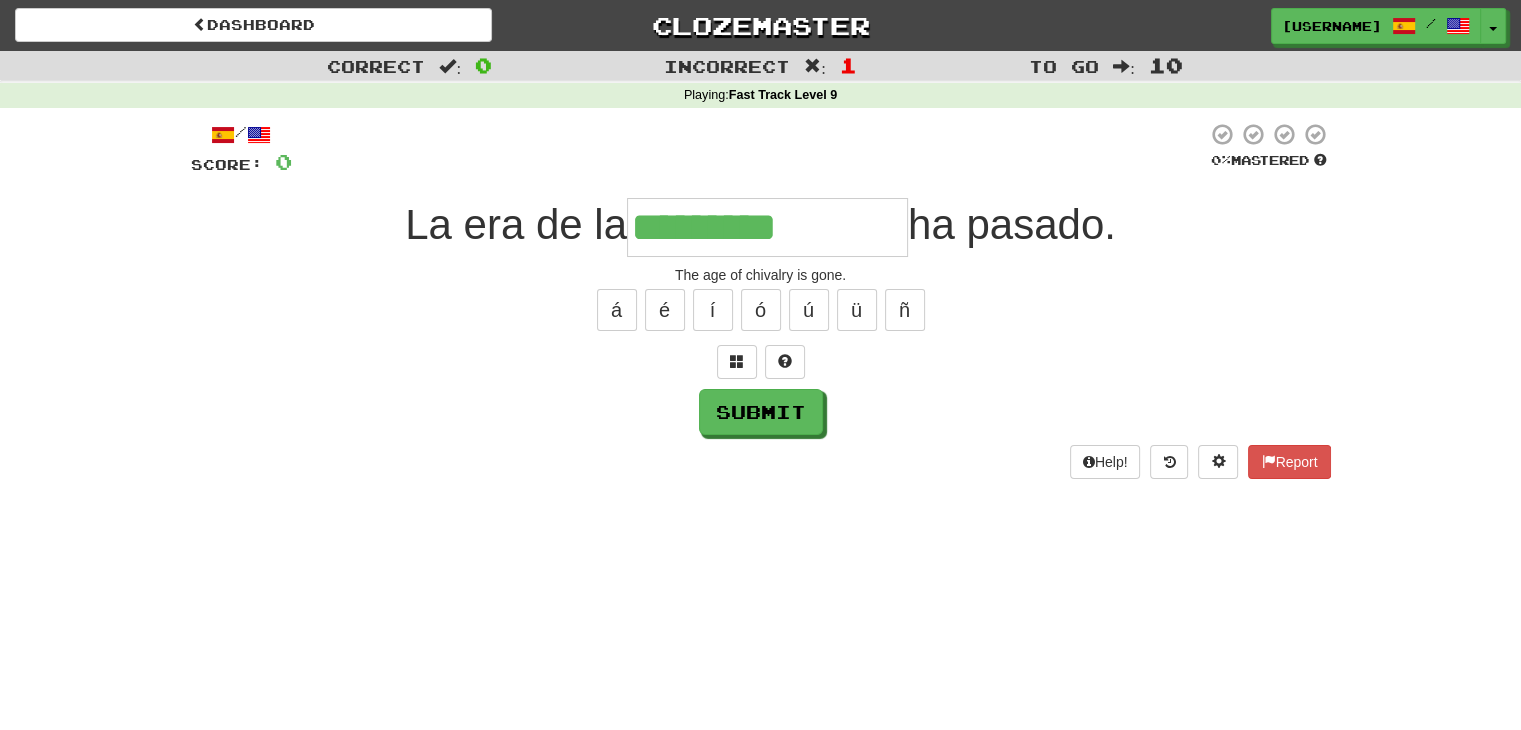 type on "**********" 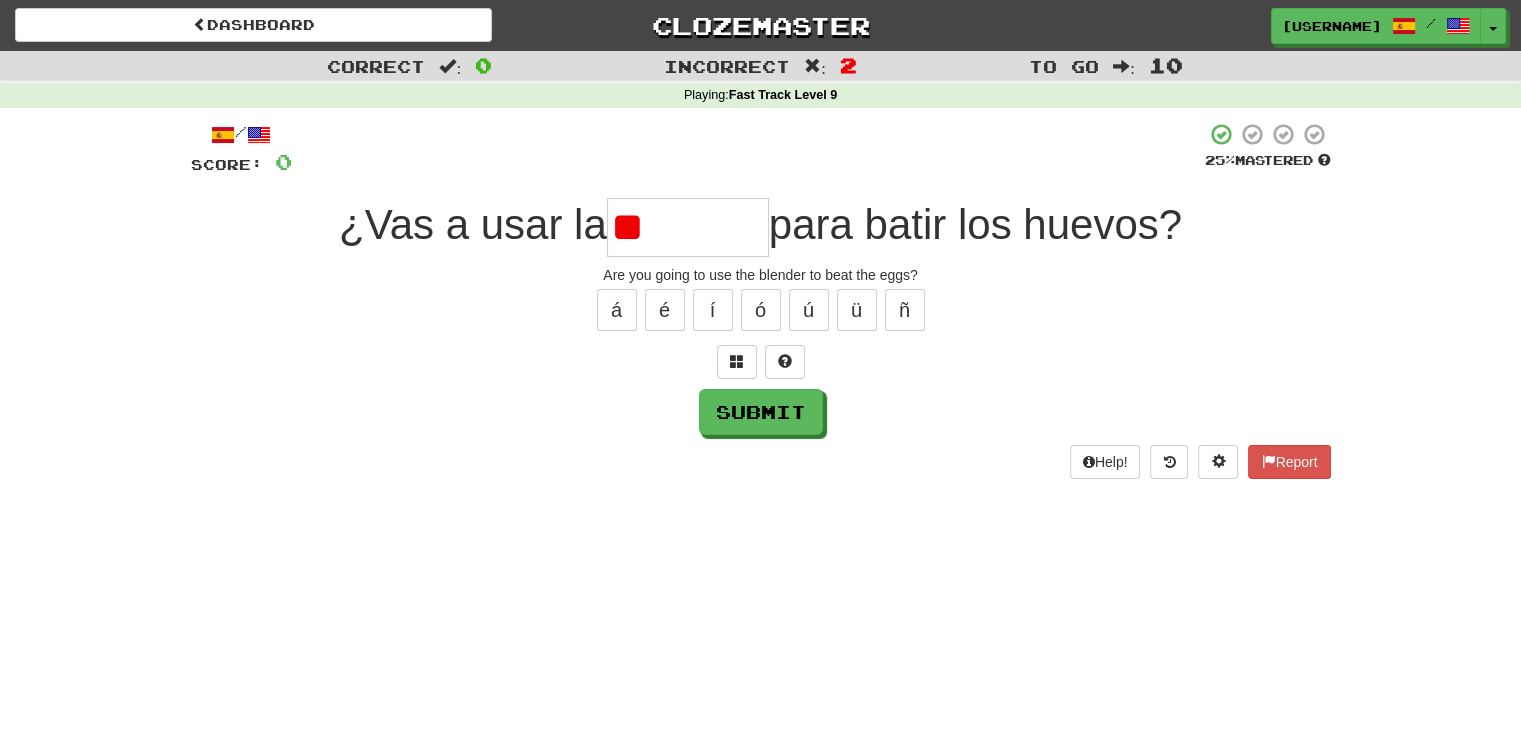 type on "*" 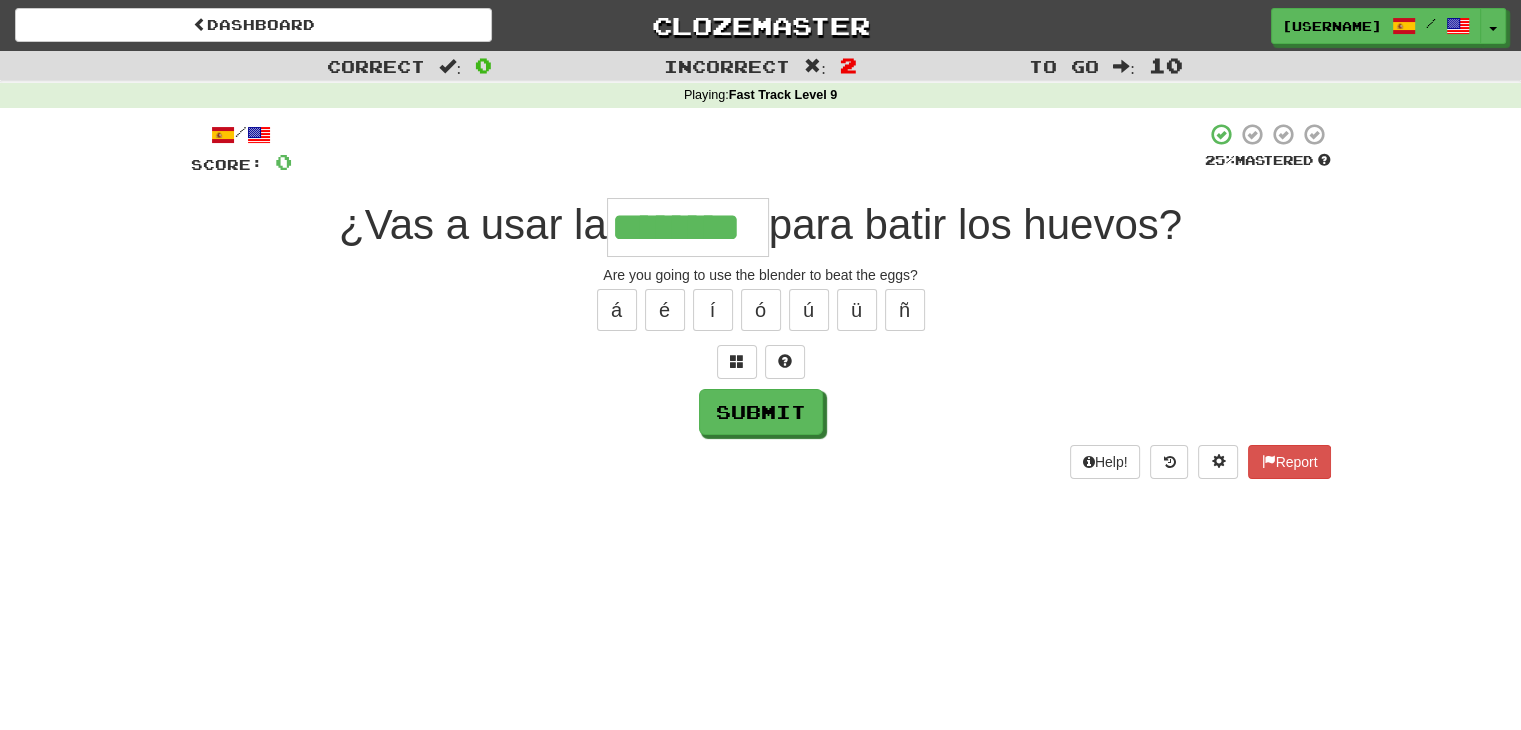 type on "********" 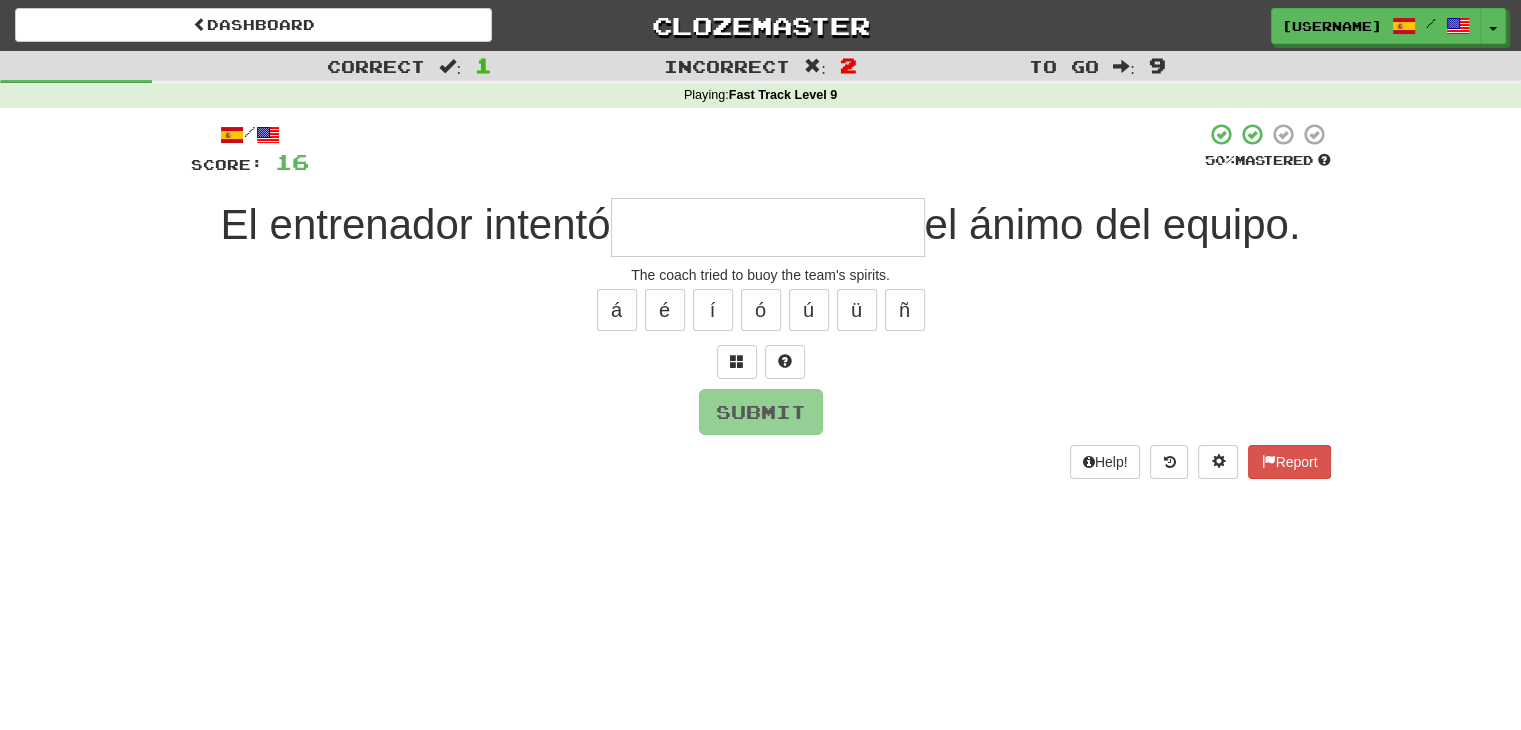 type on "*" 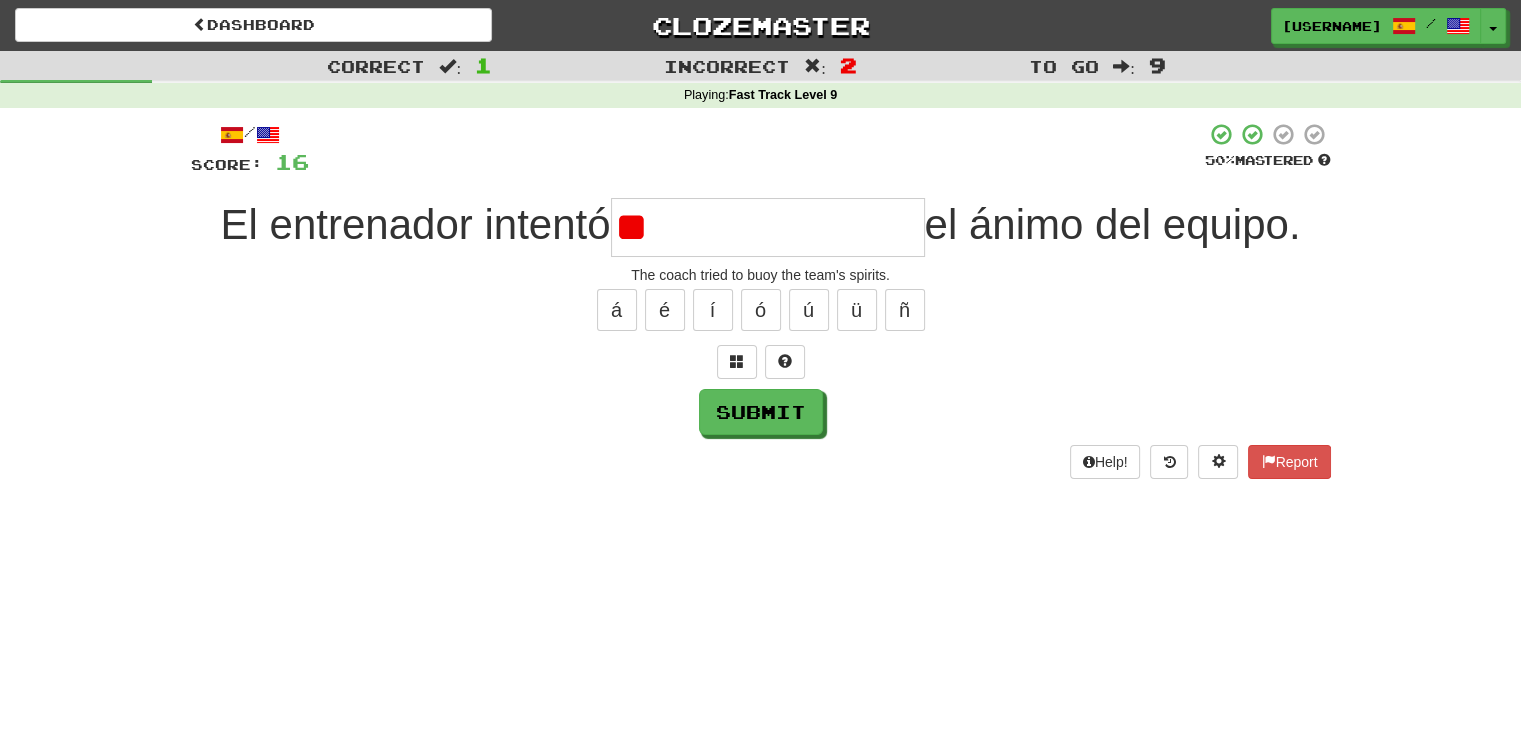 type on "*" 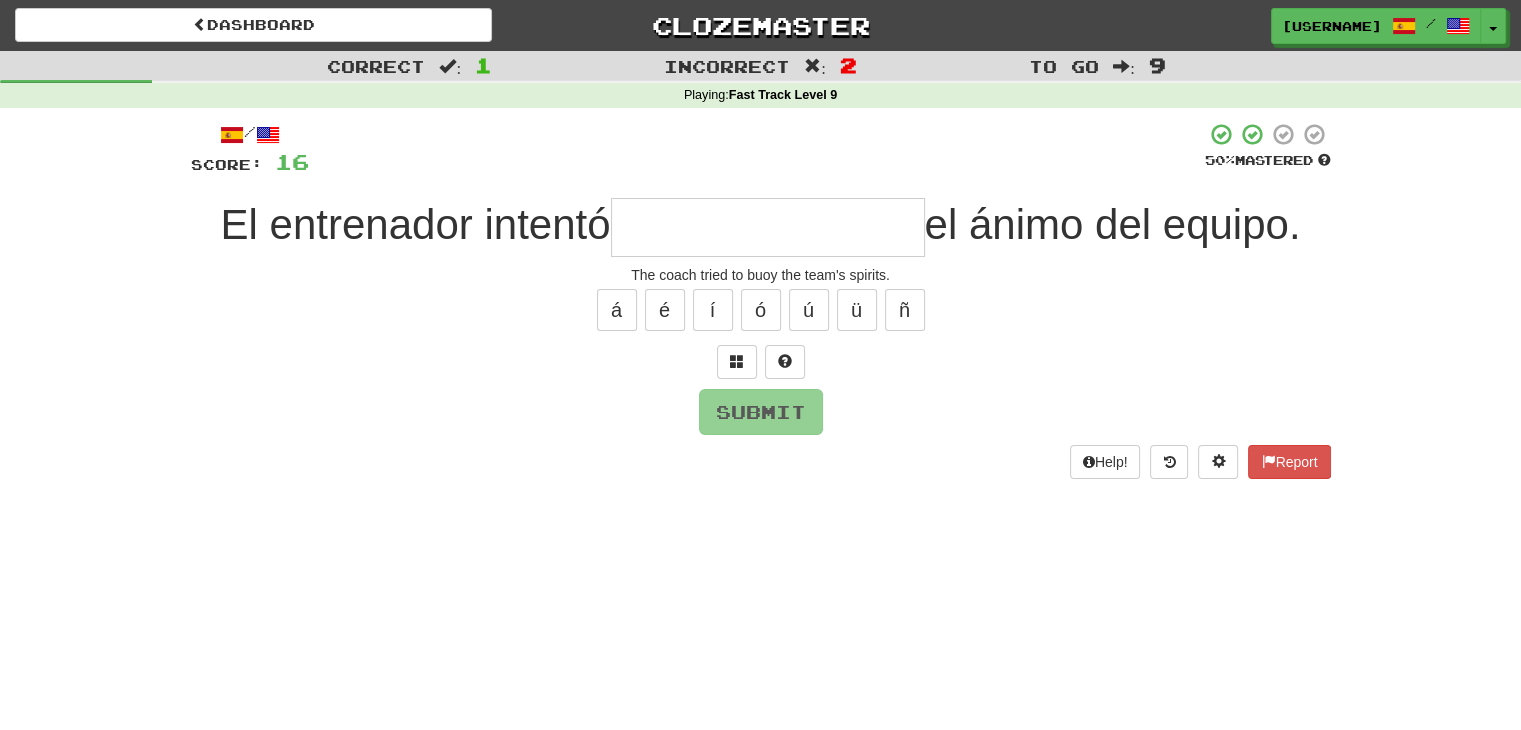 type on "*" 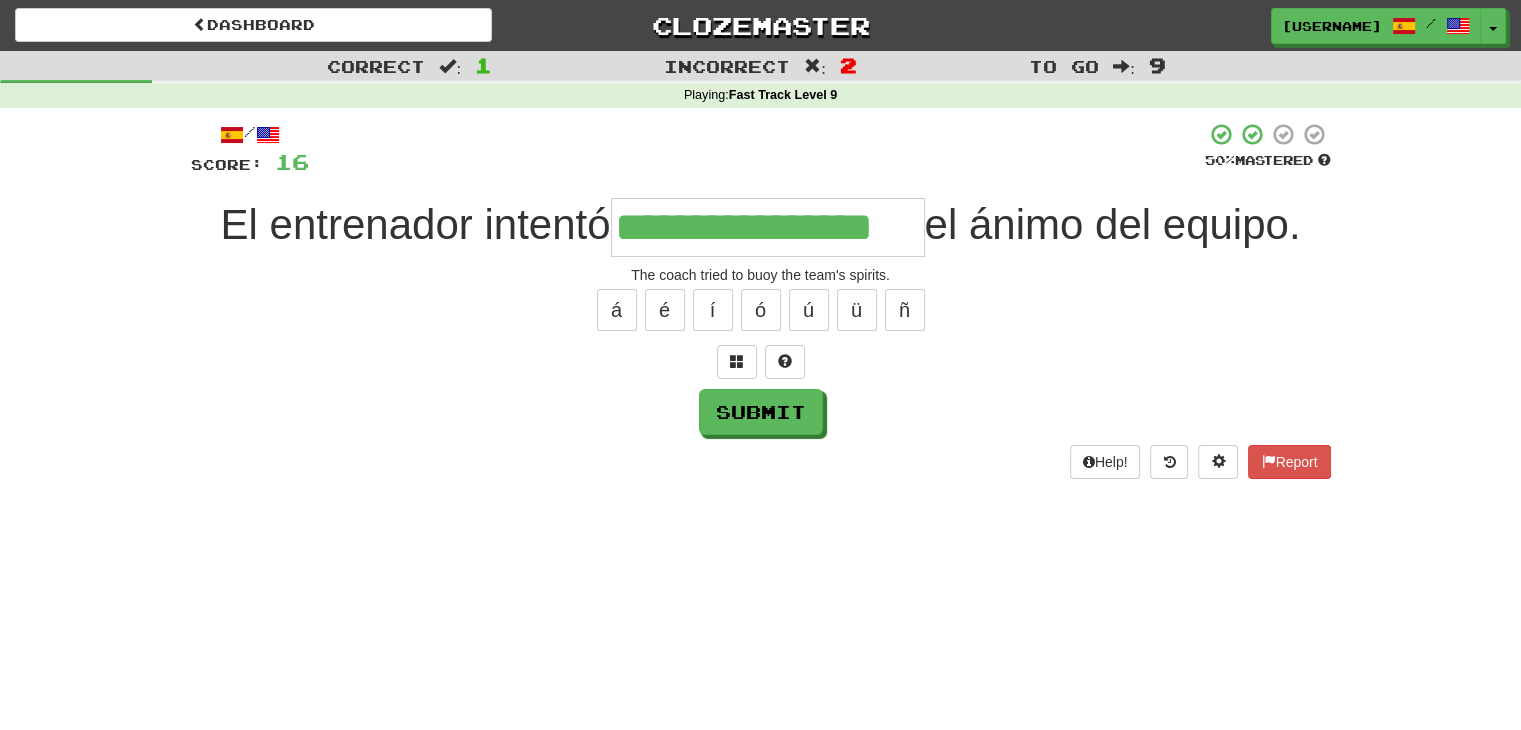 type on "**********" 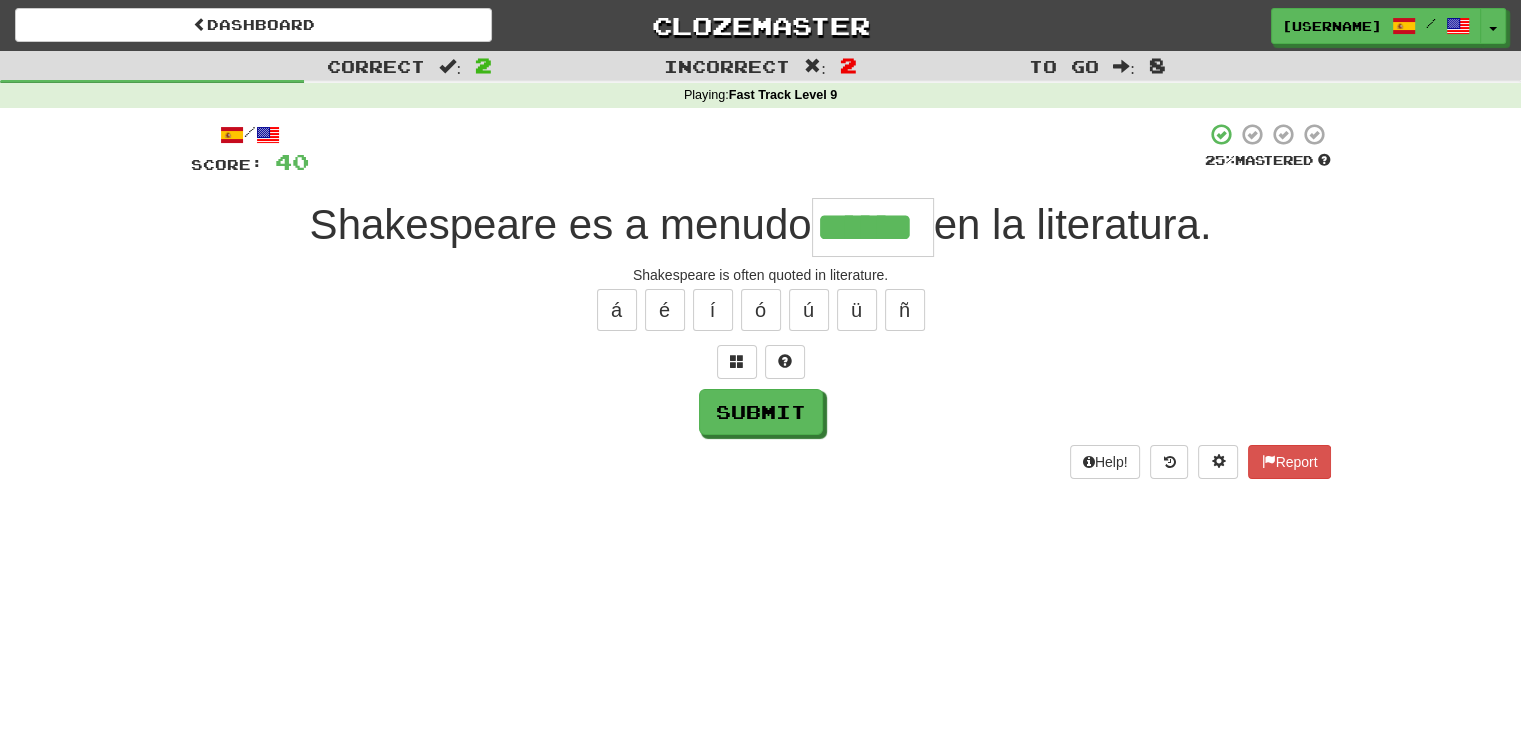 type on "******" 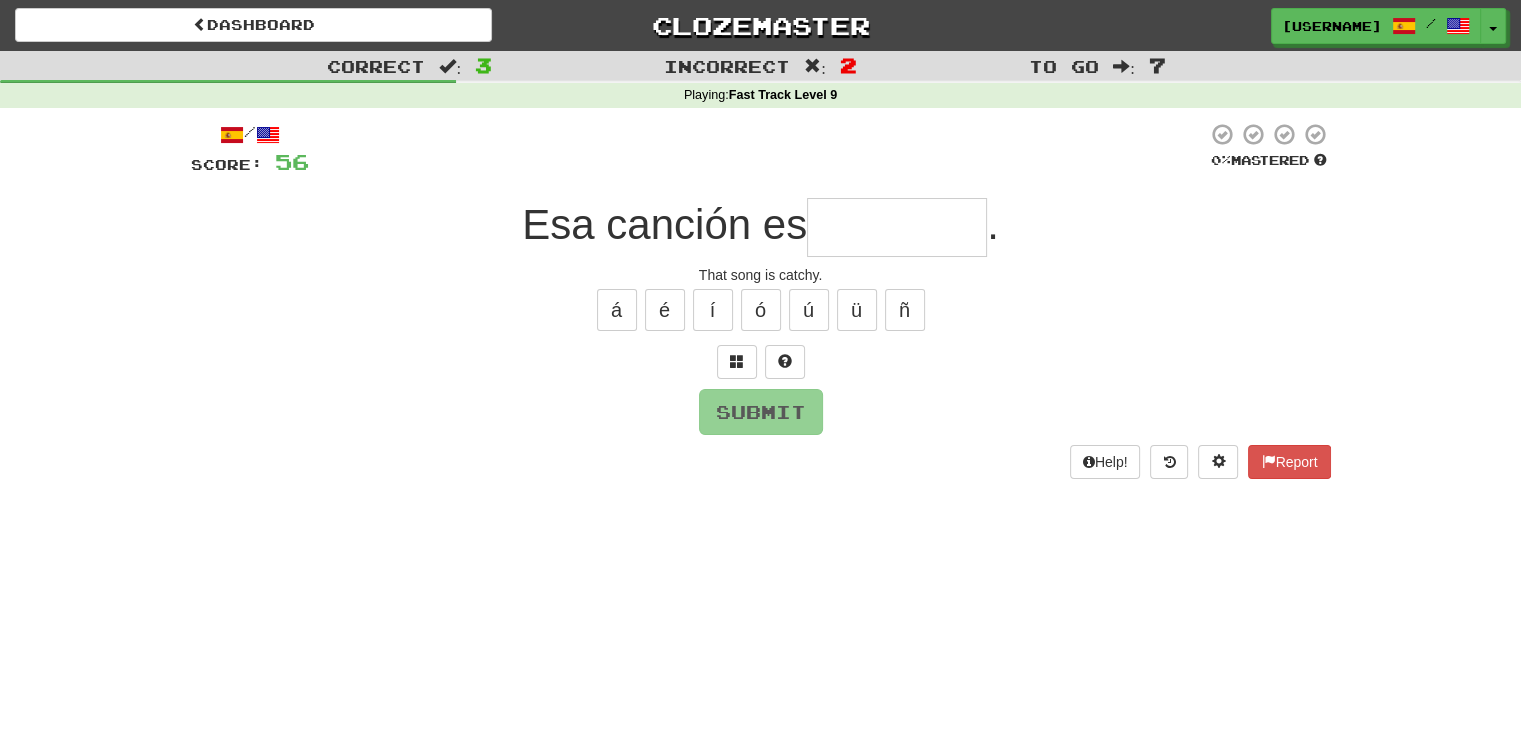 type on "*" 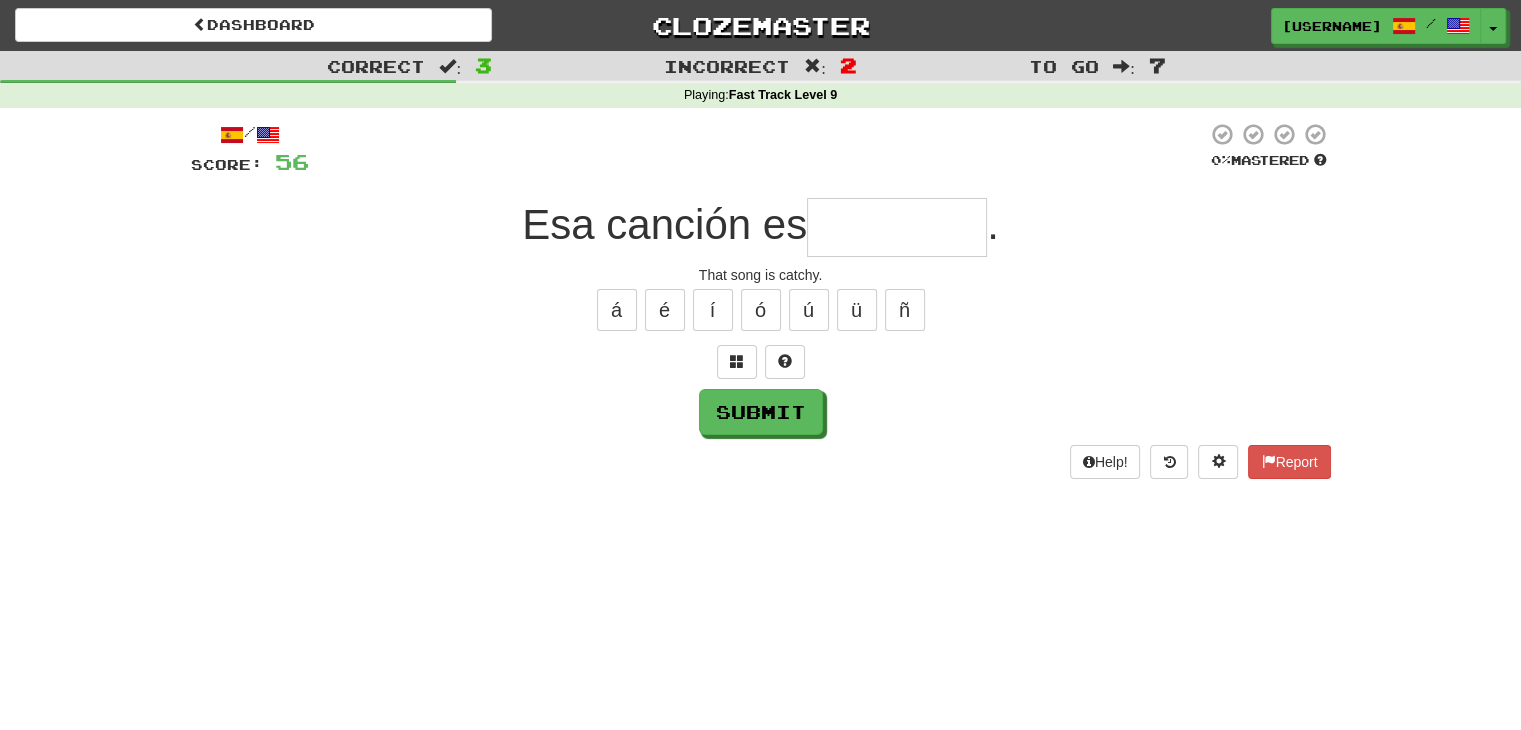 type on "*" 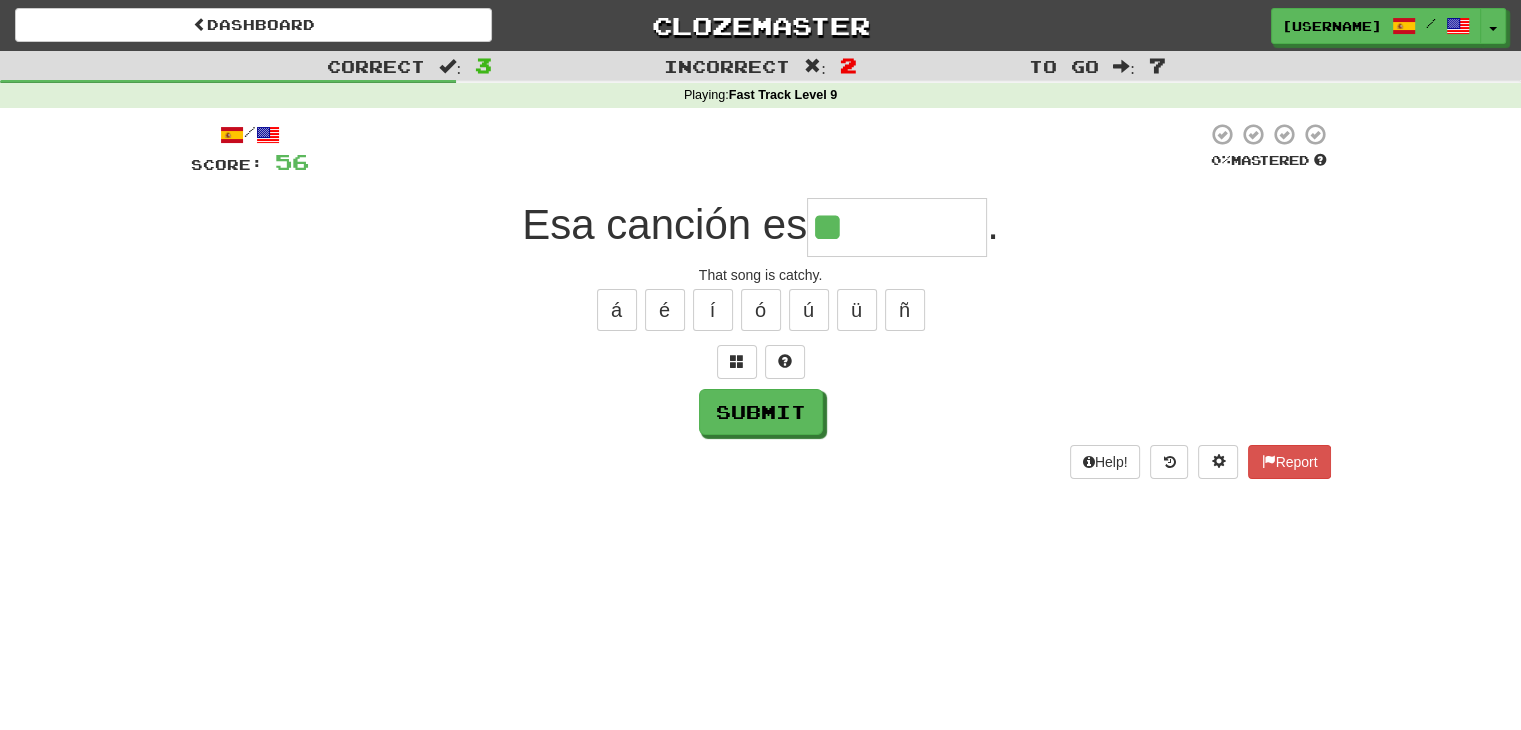 type on "********" 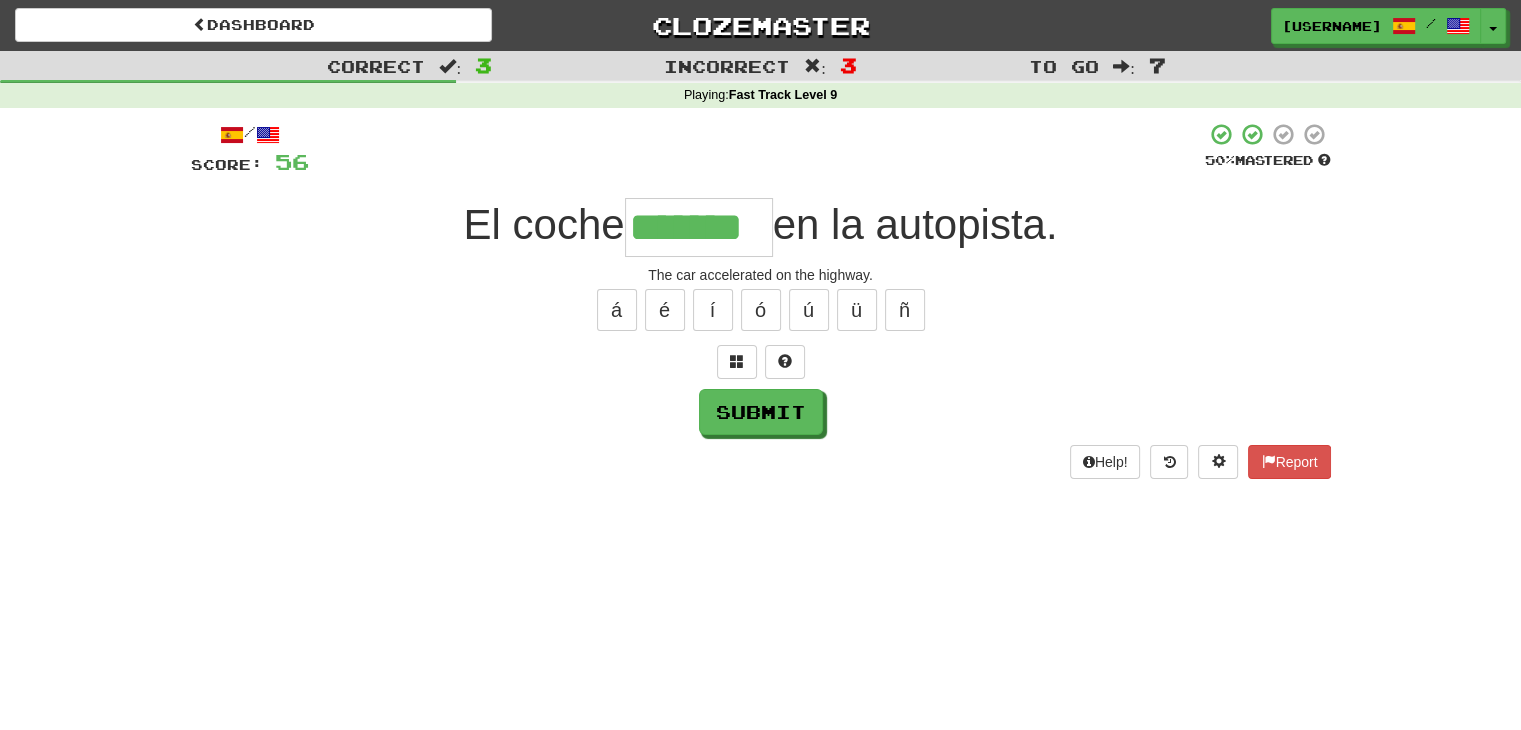 type on "*******" 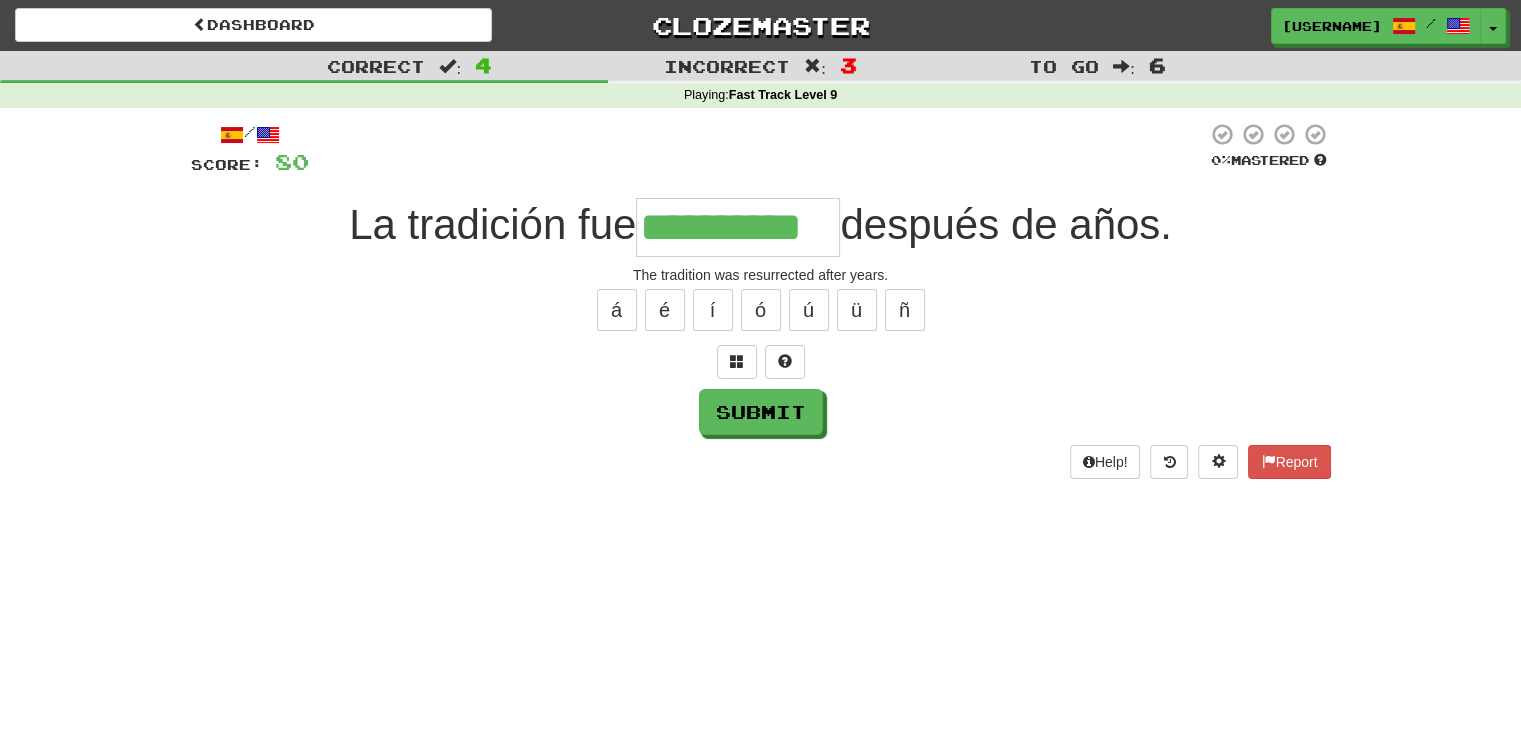 type on "**********" 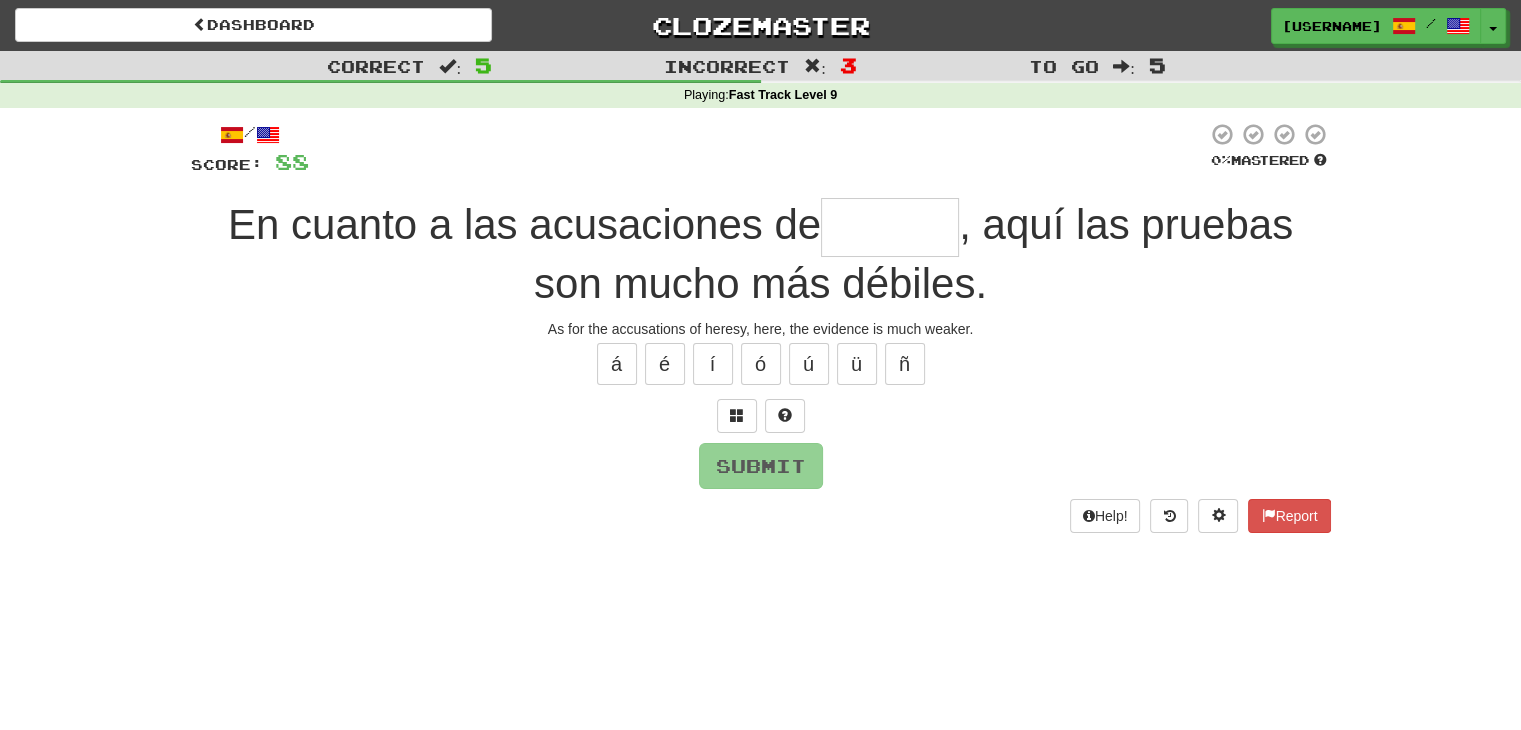 click at bounding box center [890, 227] 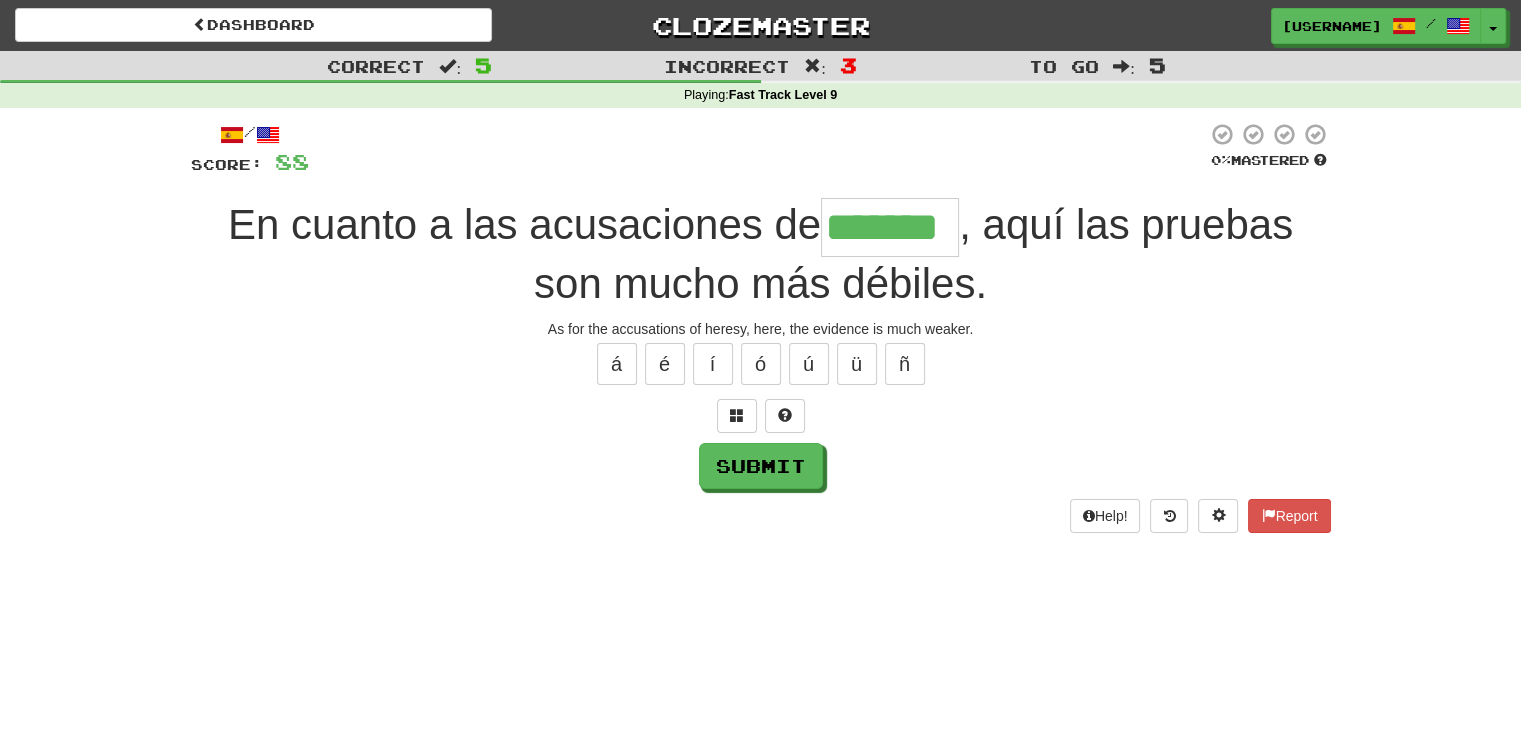 type on "*******" 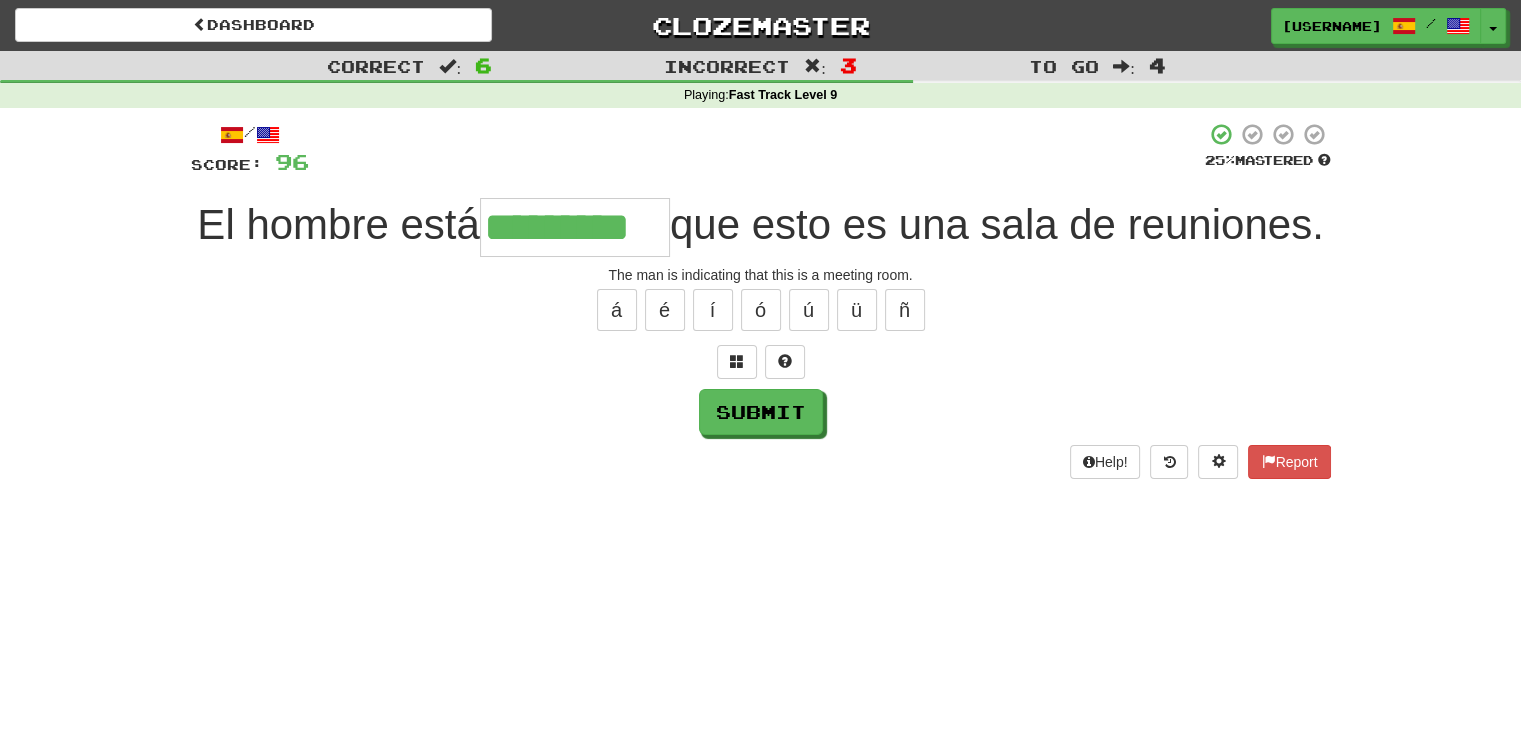 type on "*********" 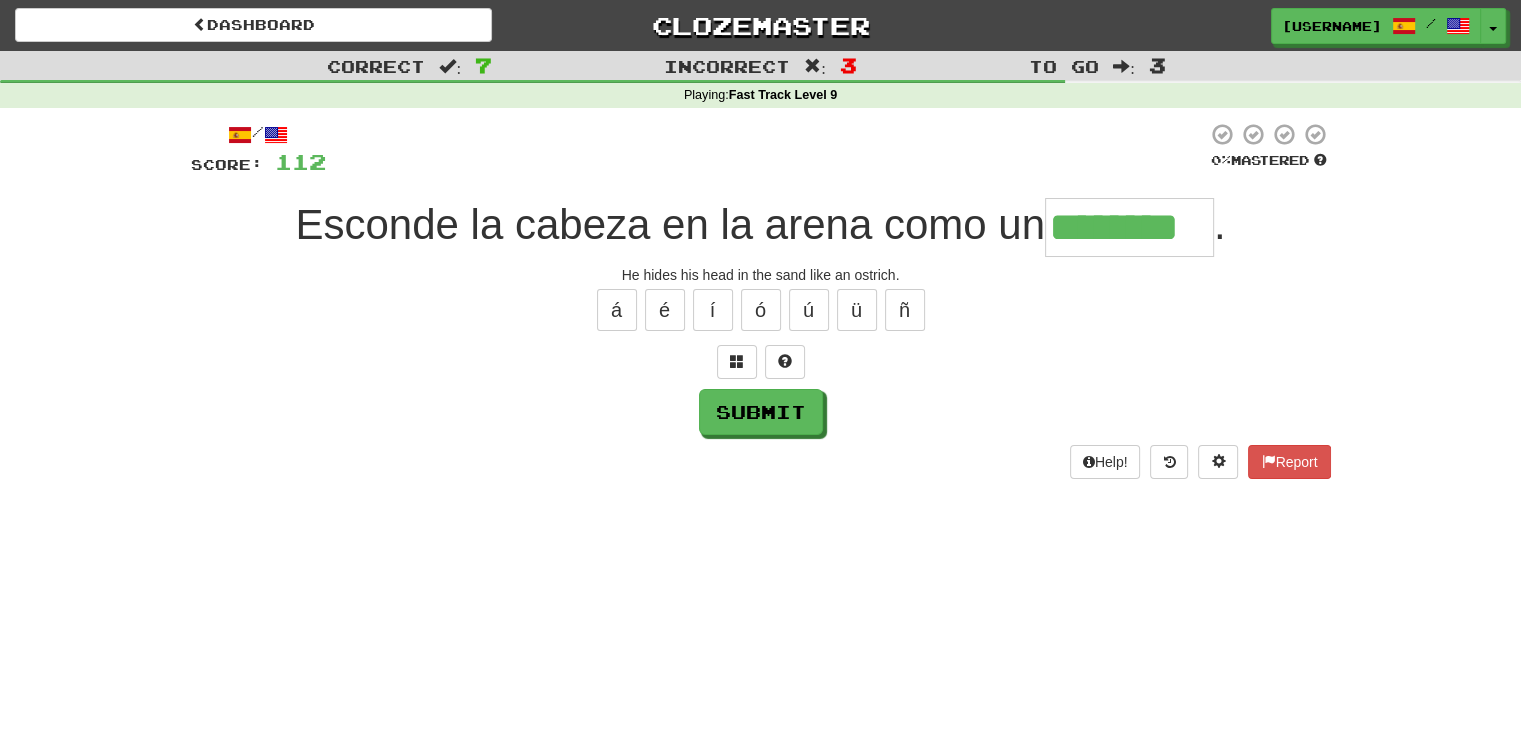 type on "********" 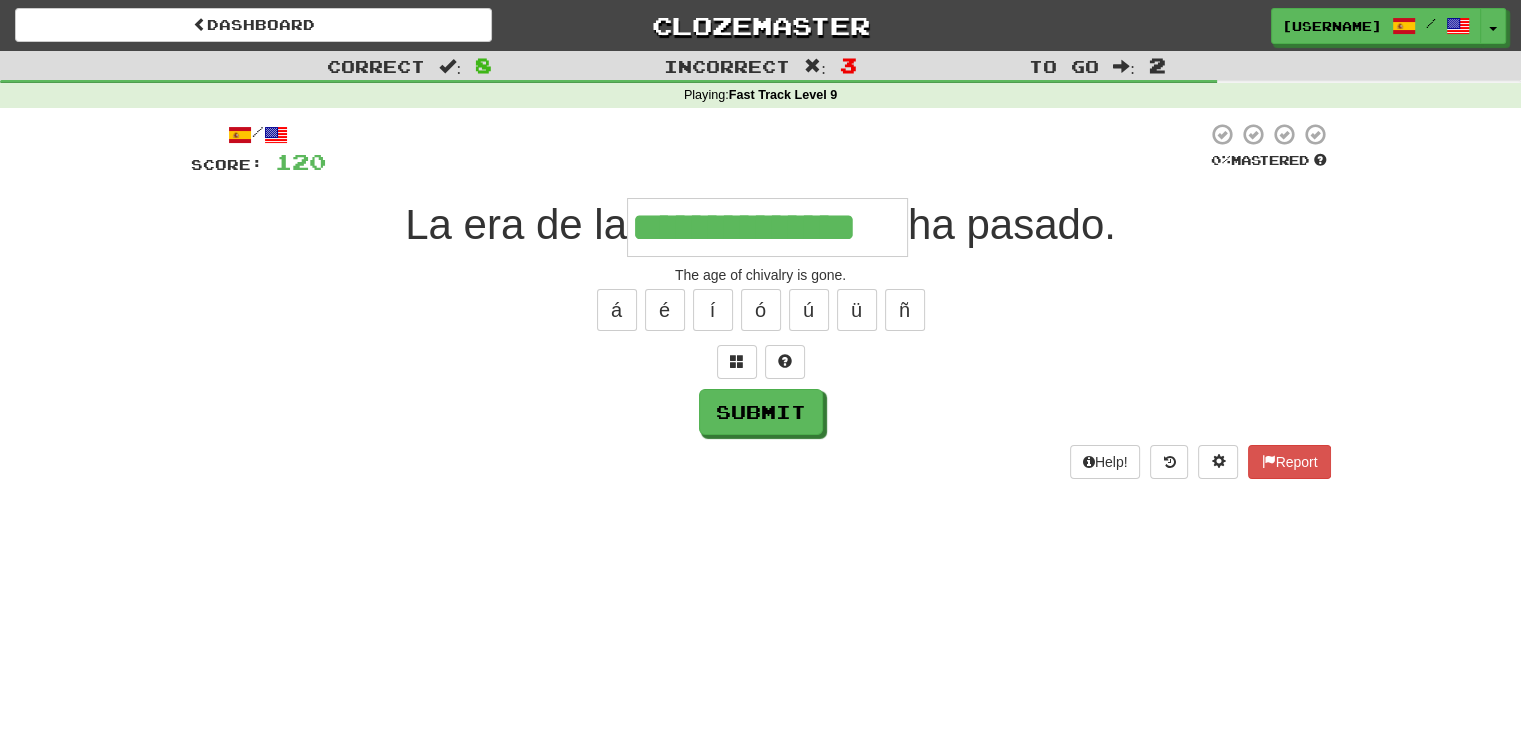 type on "**********" 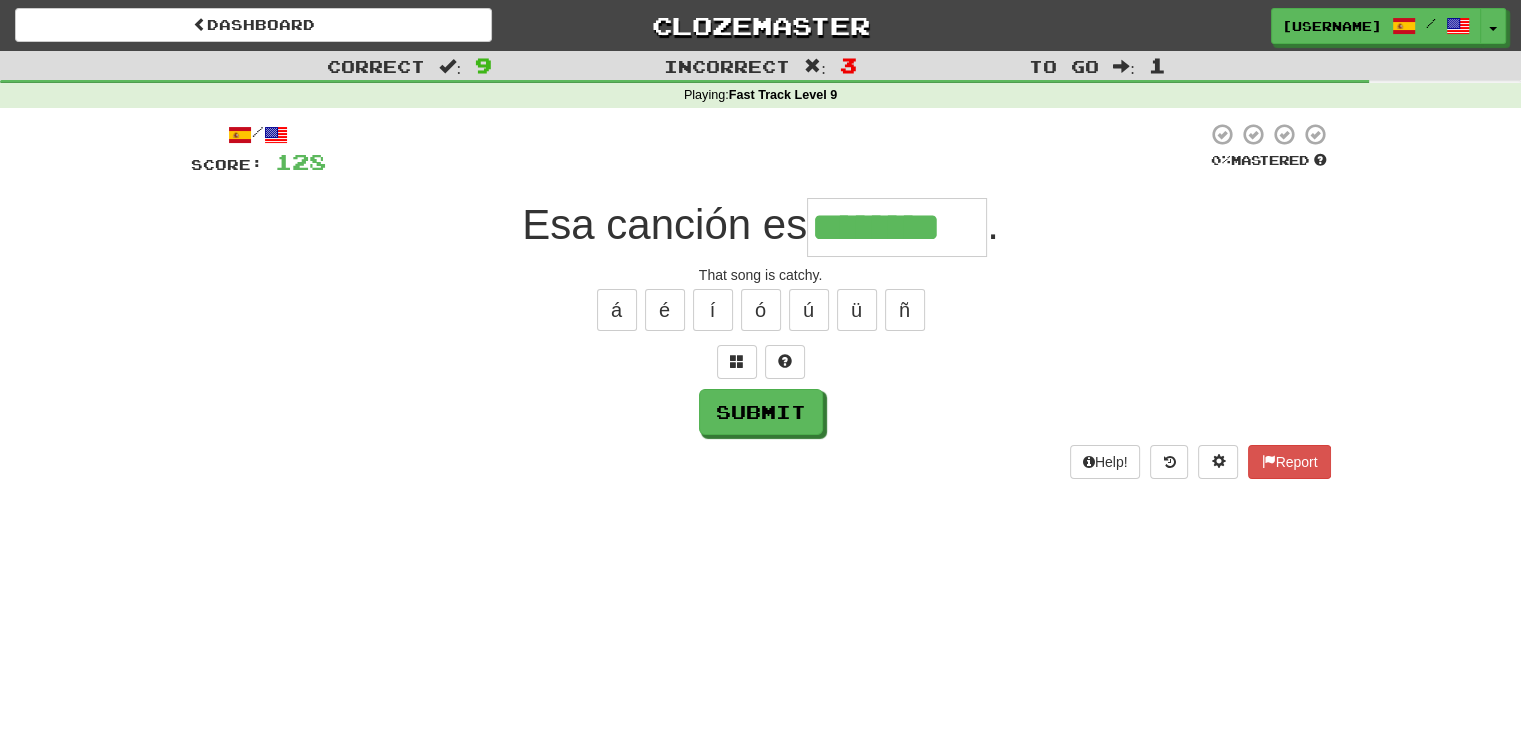 type on "********" 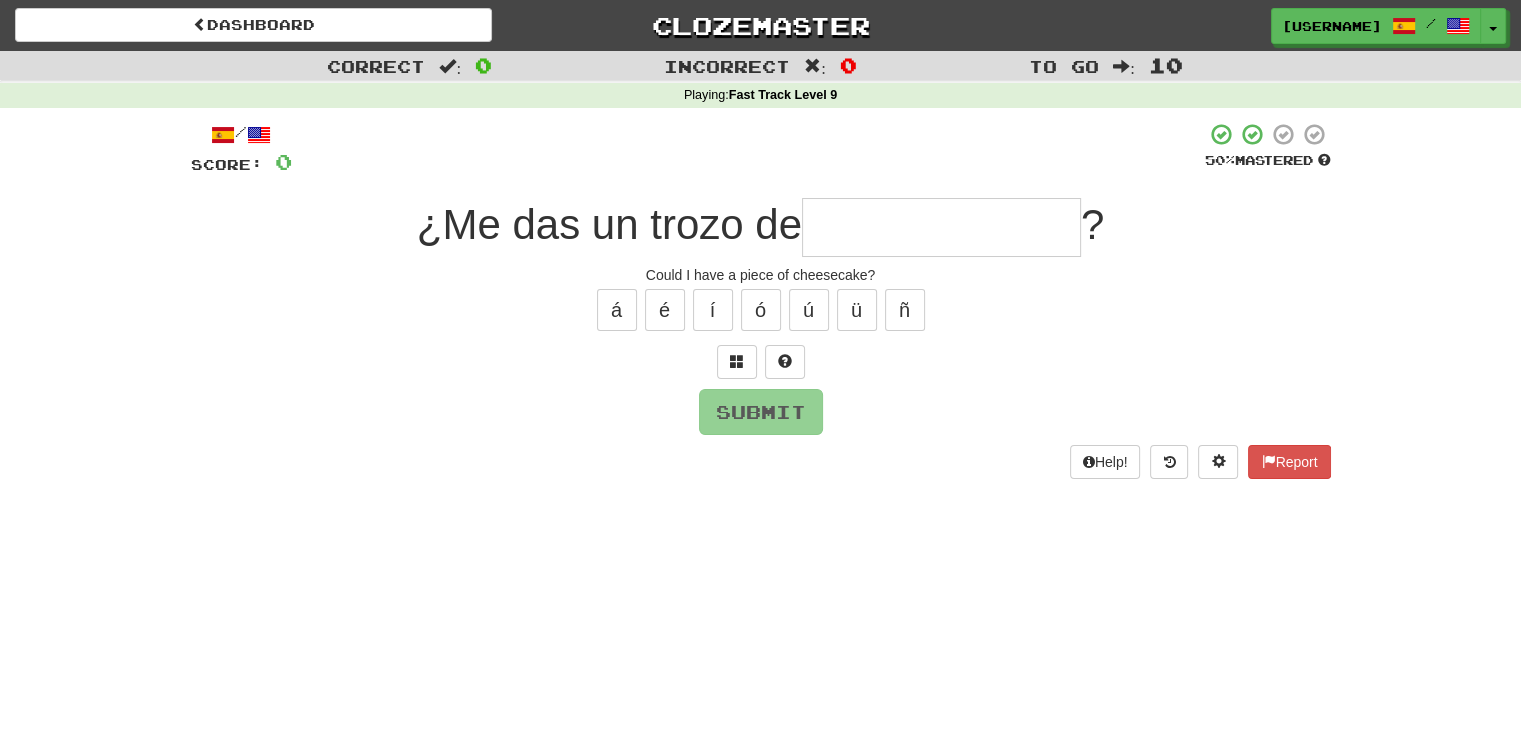 click at bounding box center [941, 227] 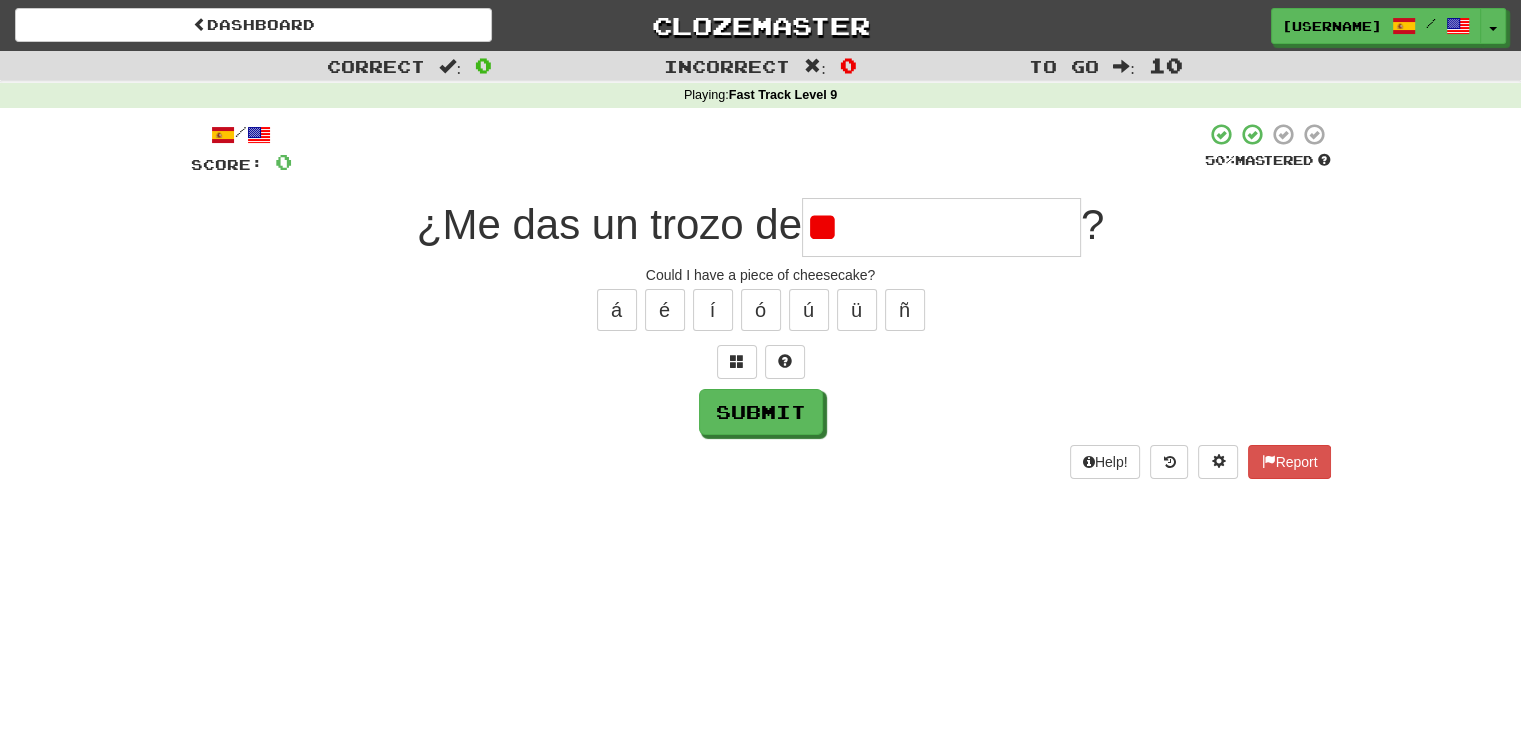 type on "*" 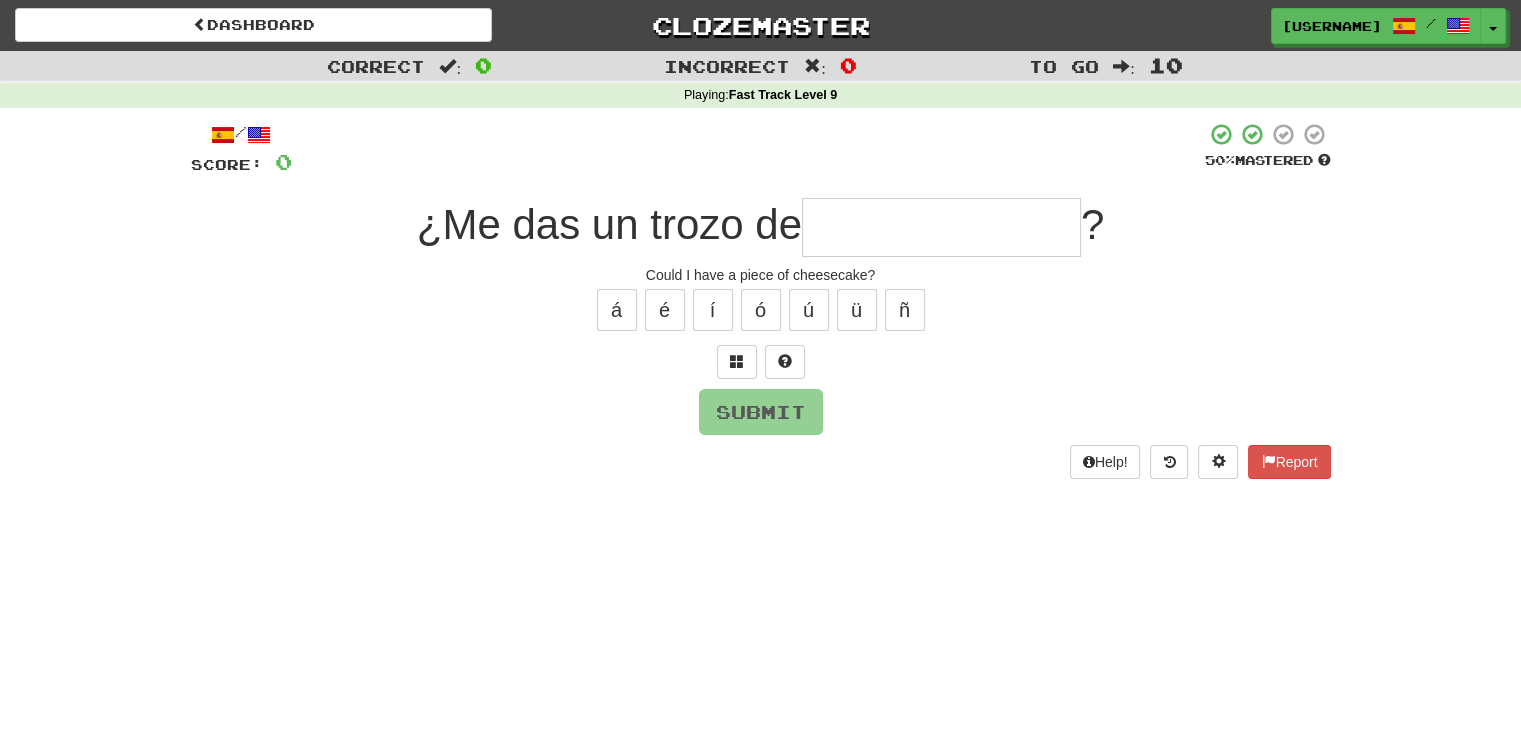 type on "*" 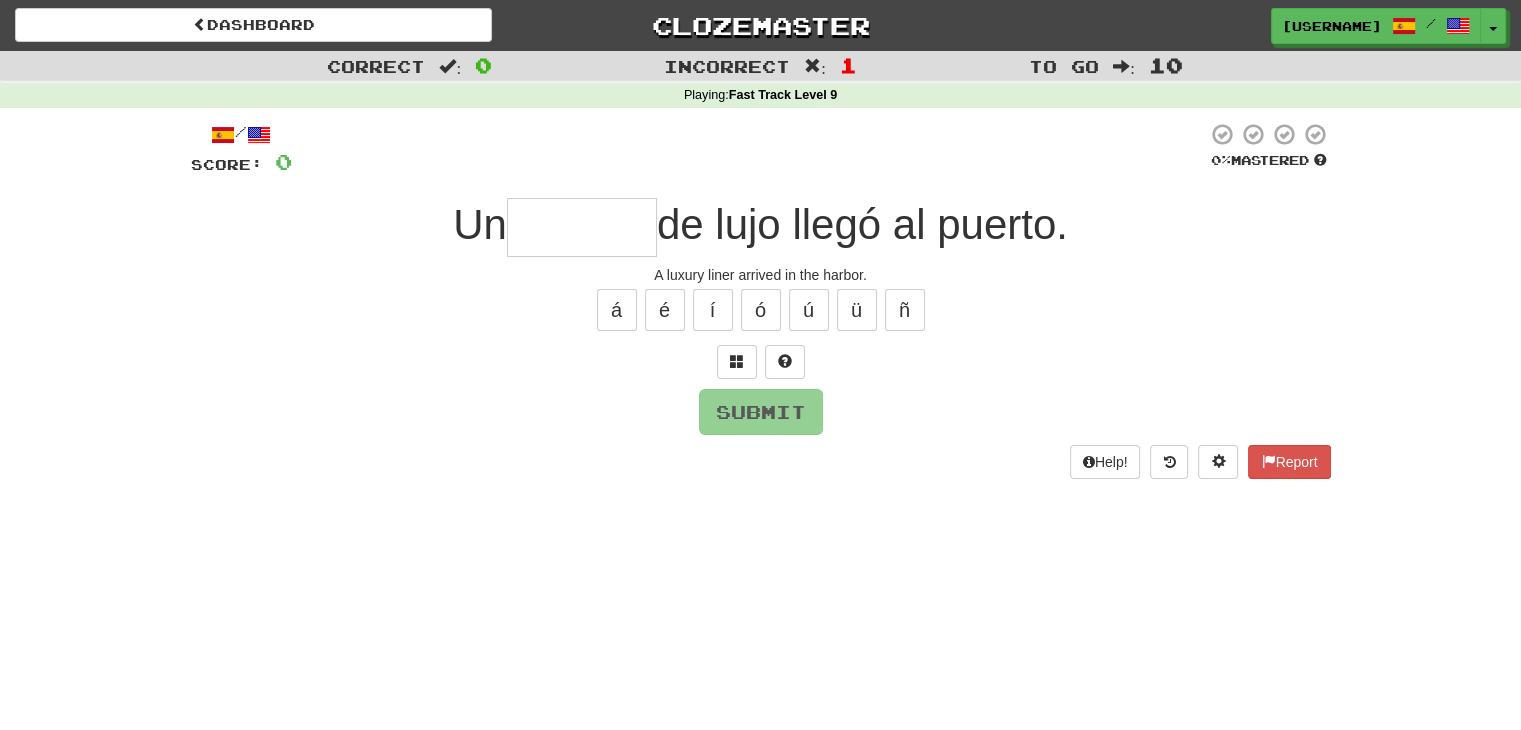 type on "*" 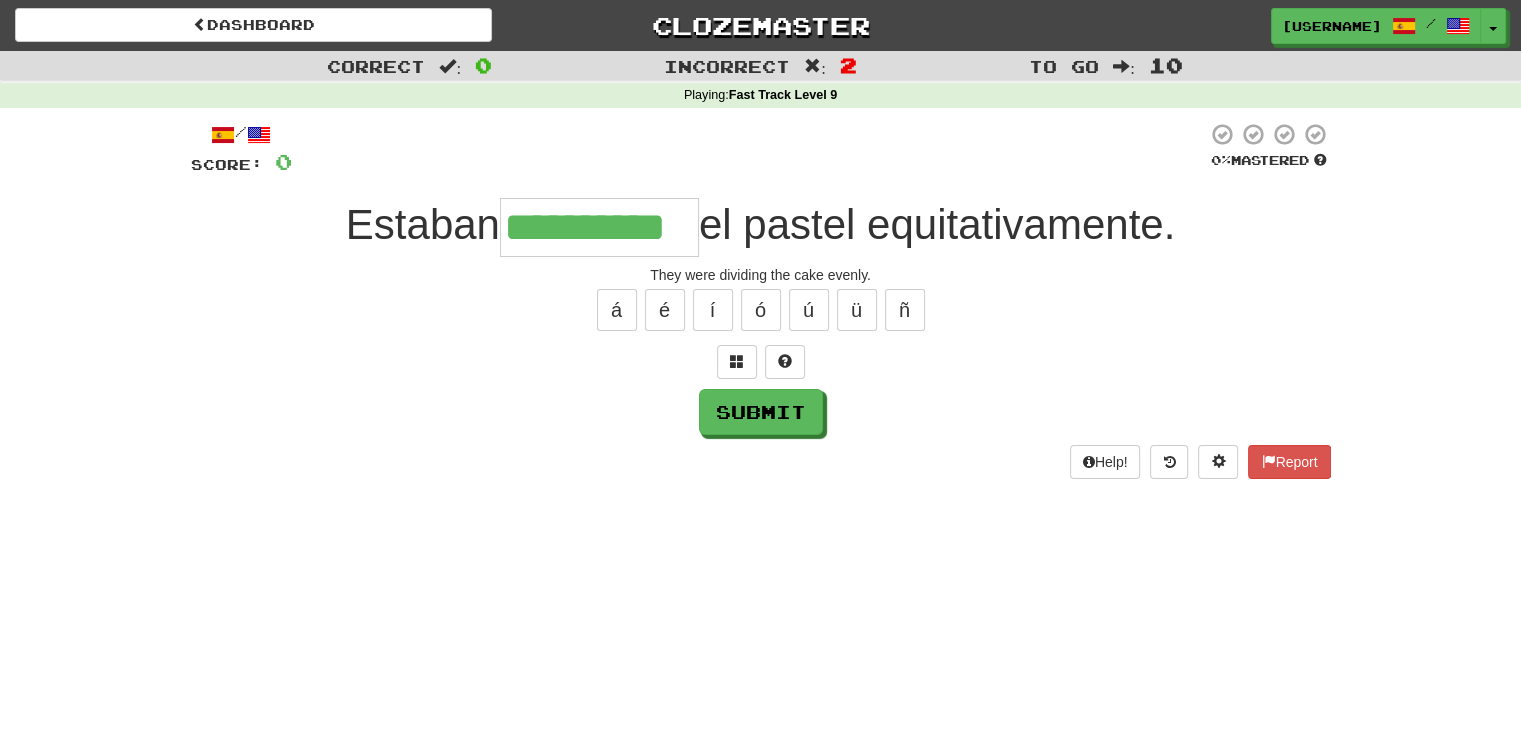 type on "**********" 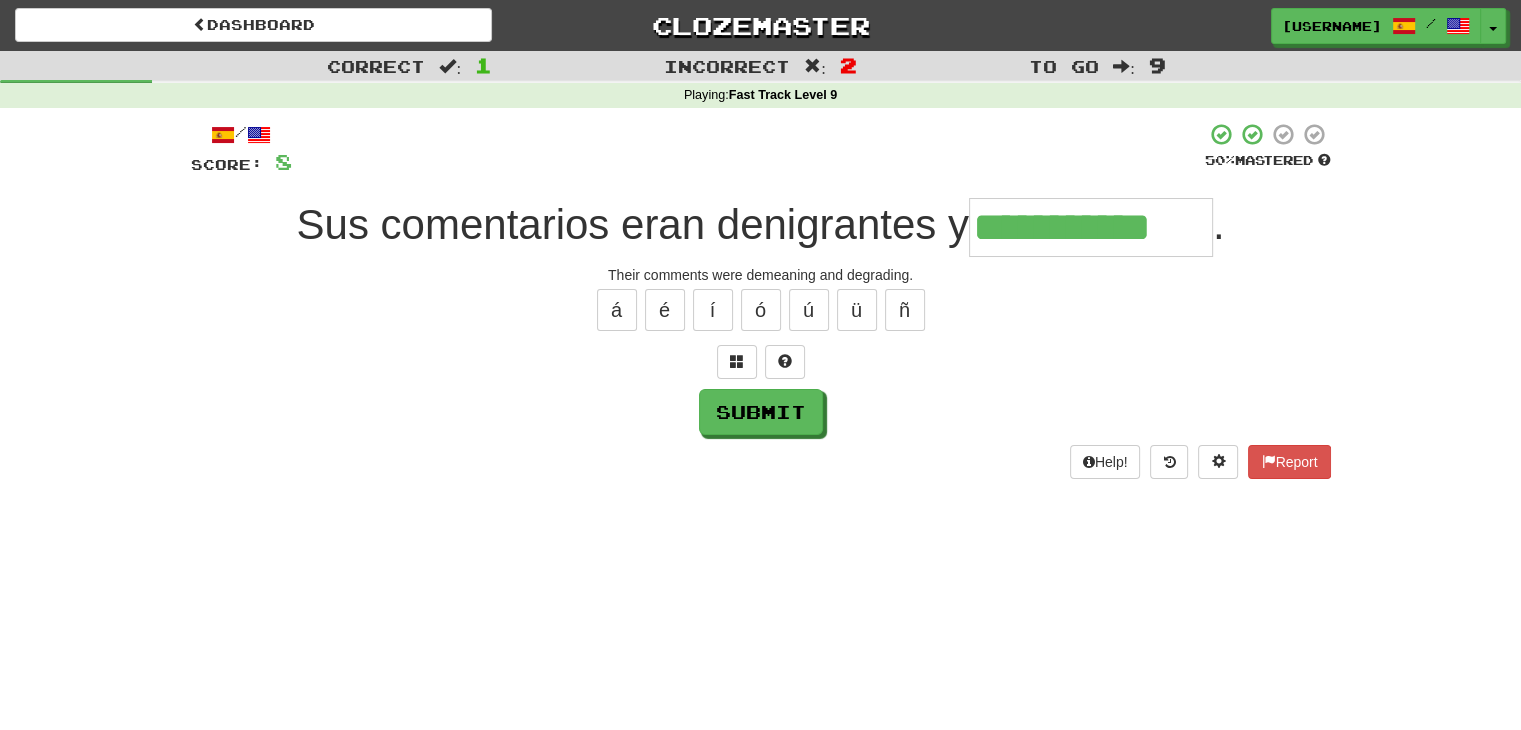 type on "**********" 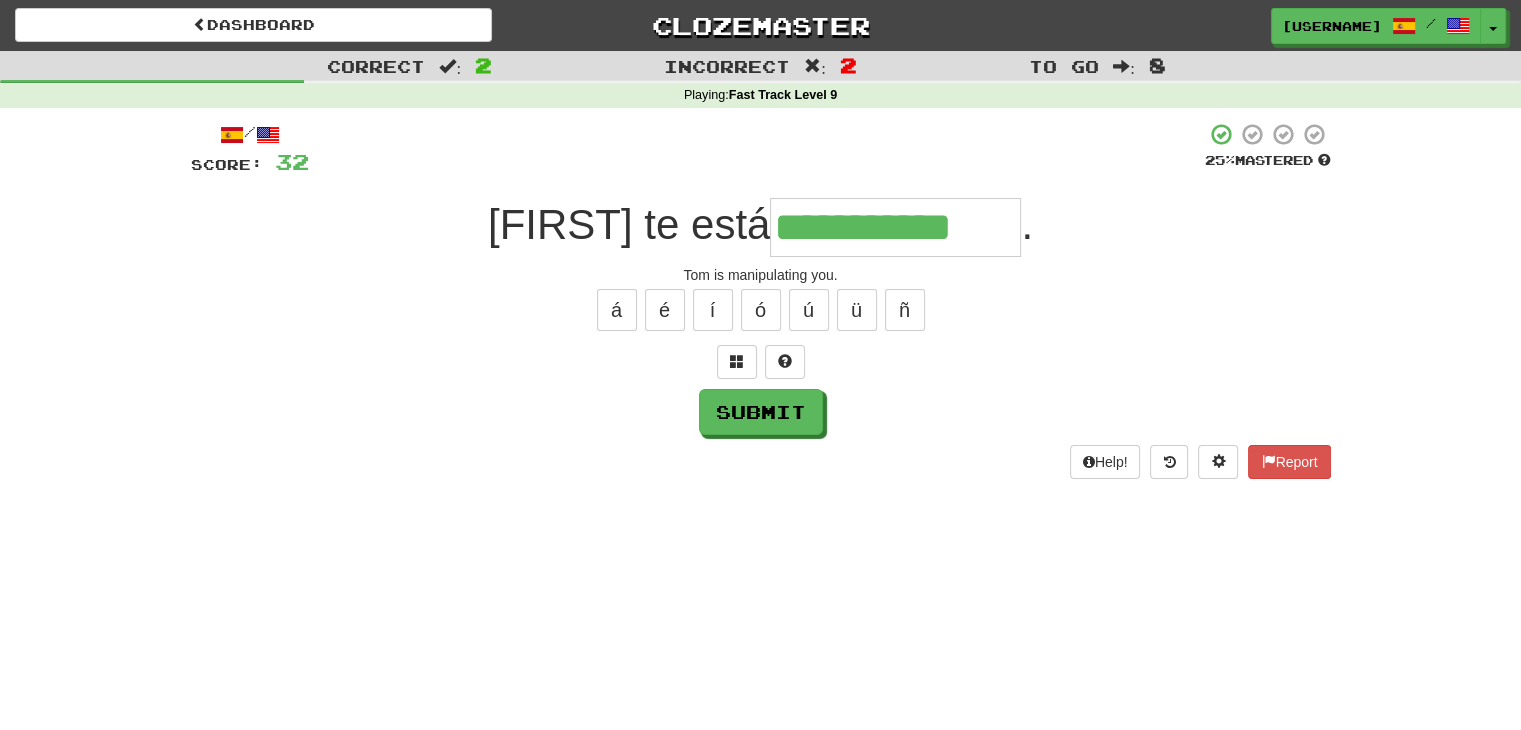 type on "**********" 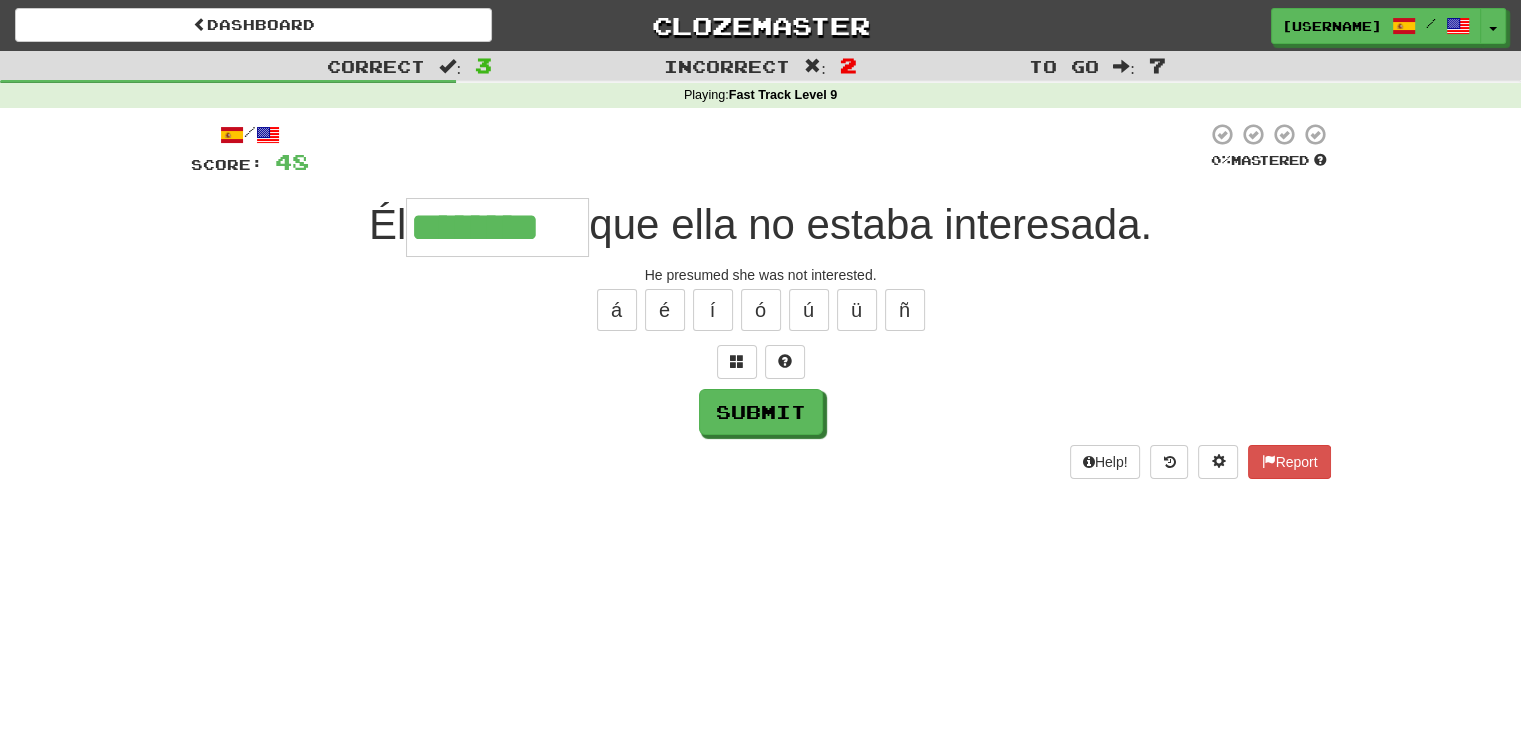 type on "********" 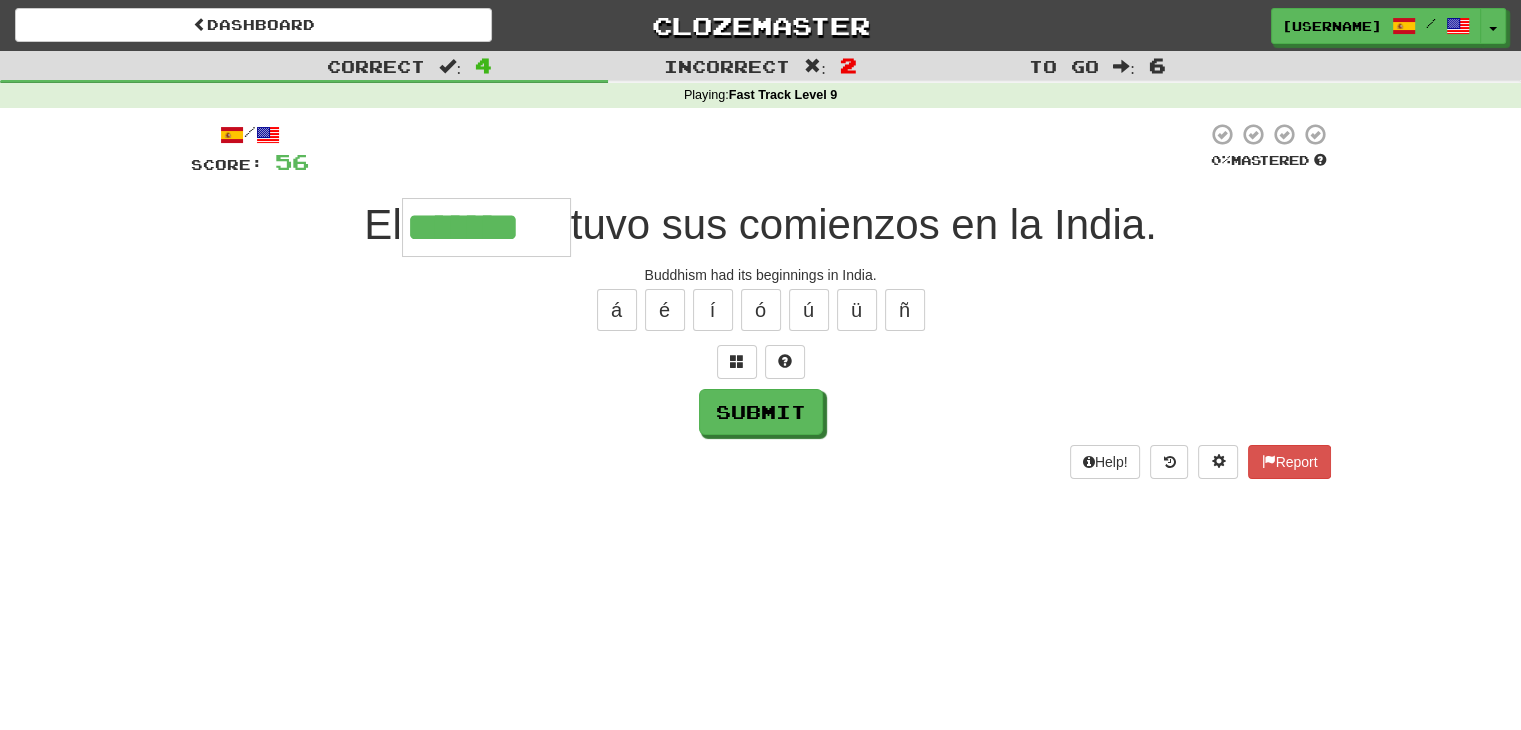type on "*******" 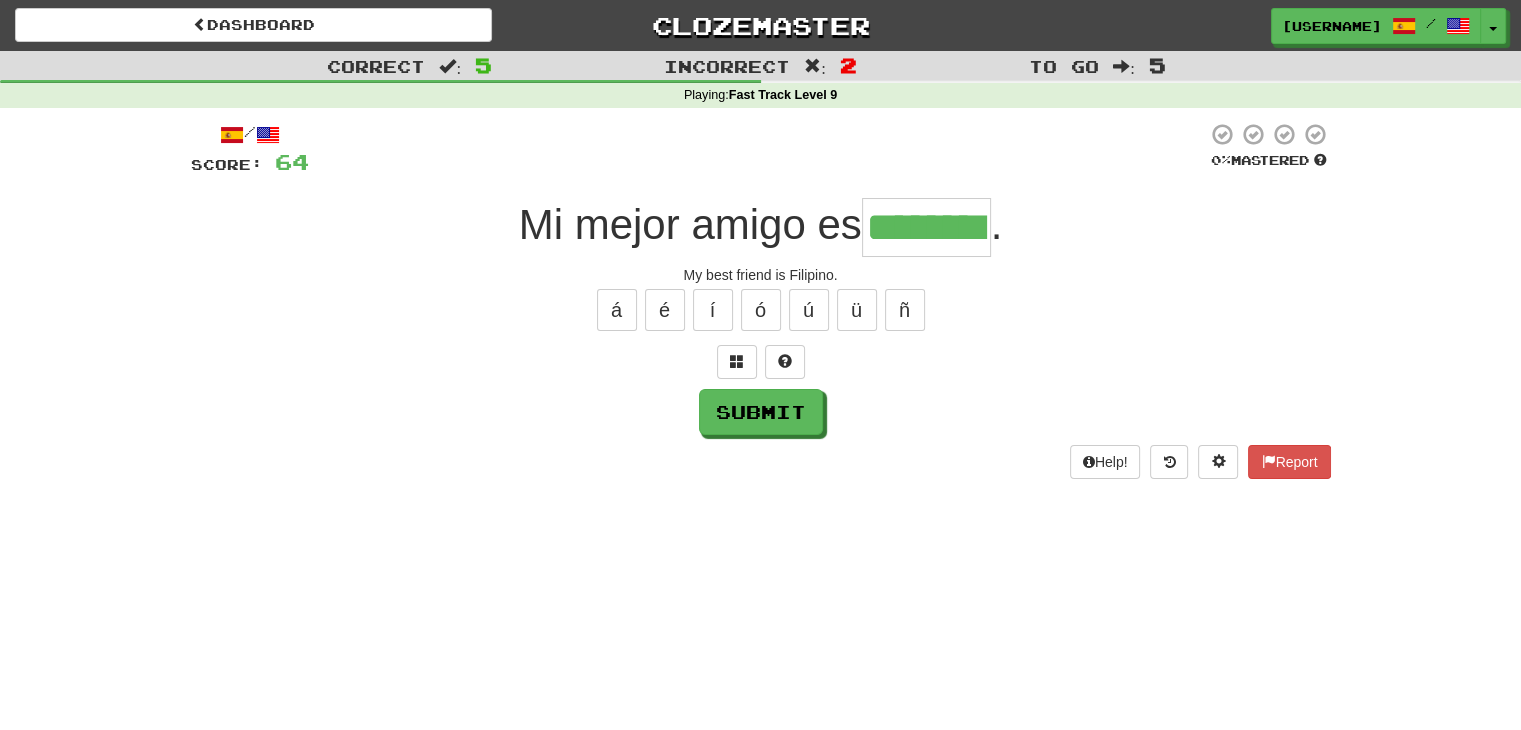 type on "********" 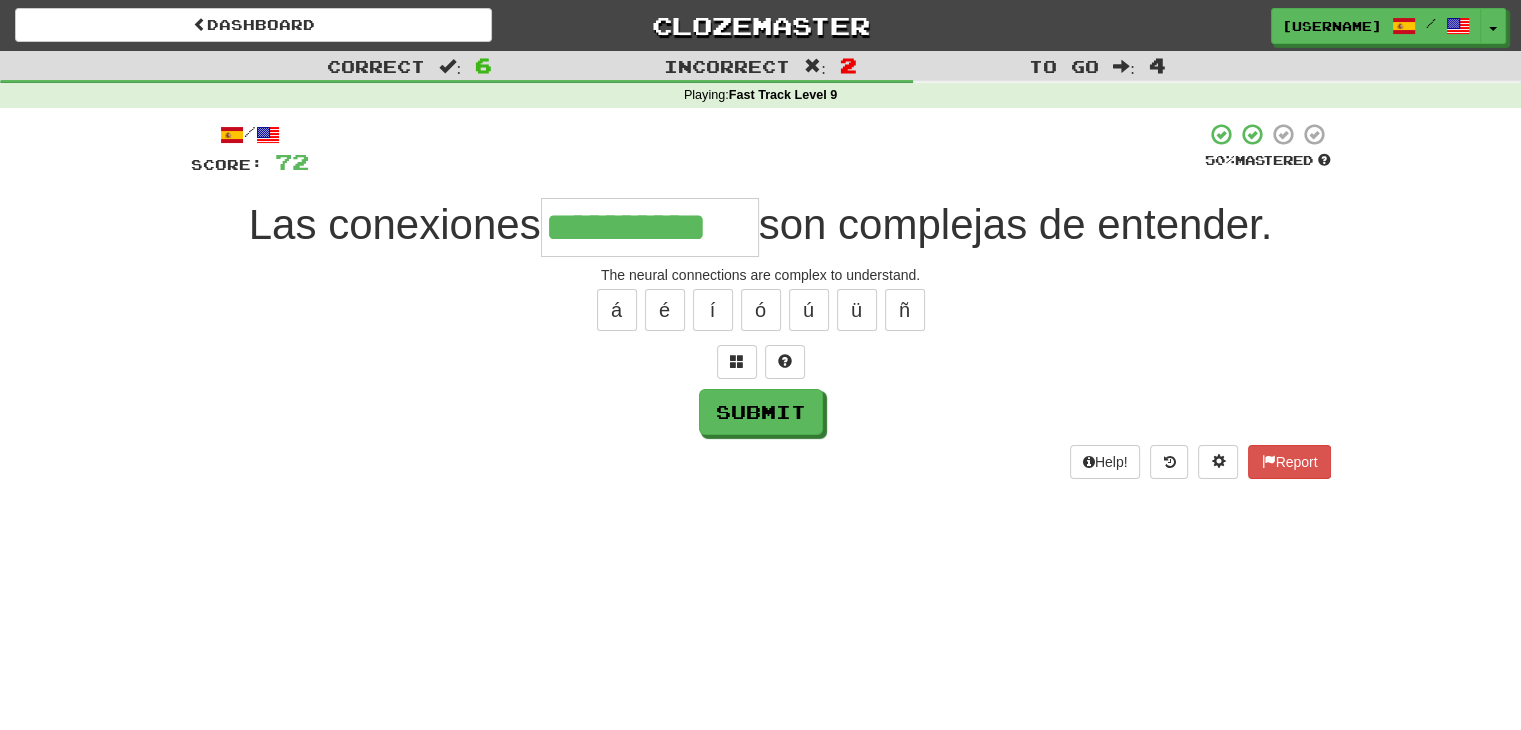 type on "**********" 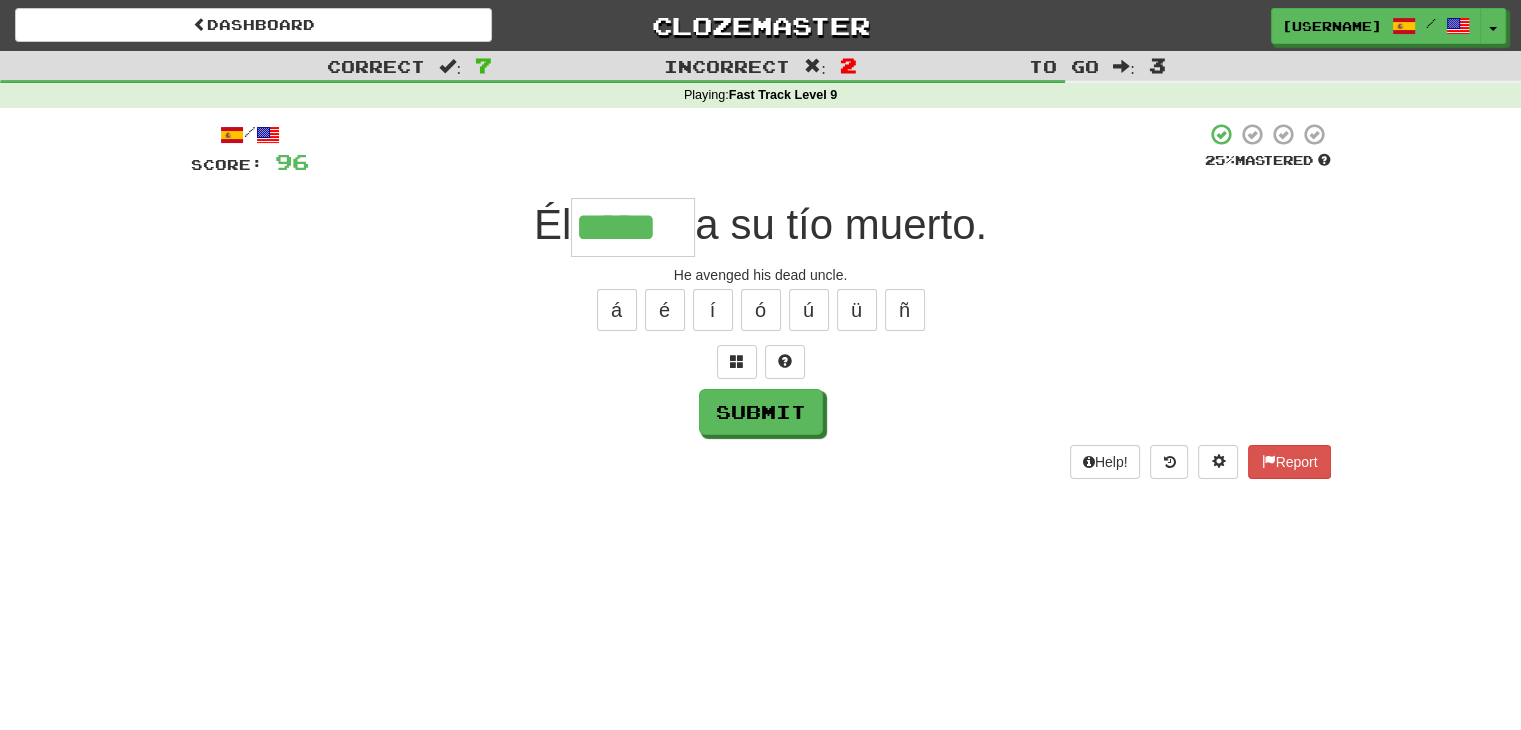 type on "*****" 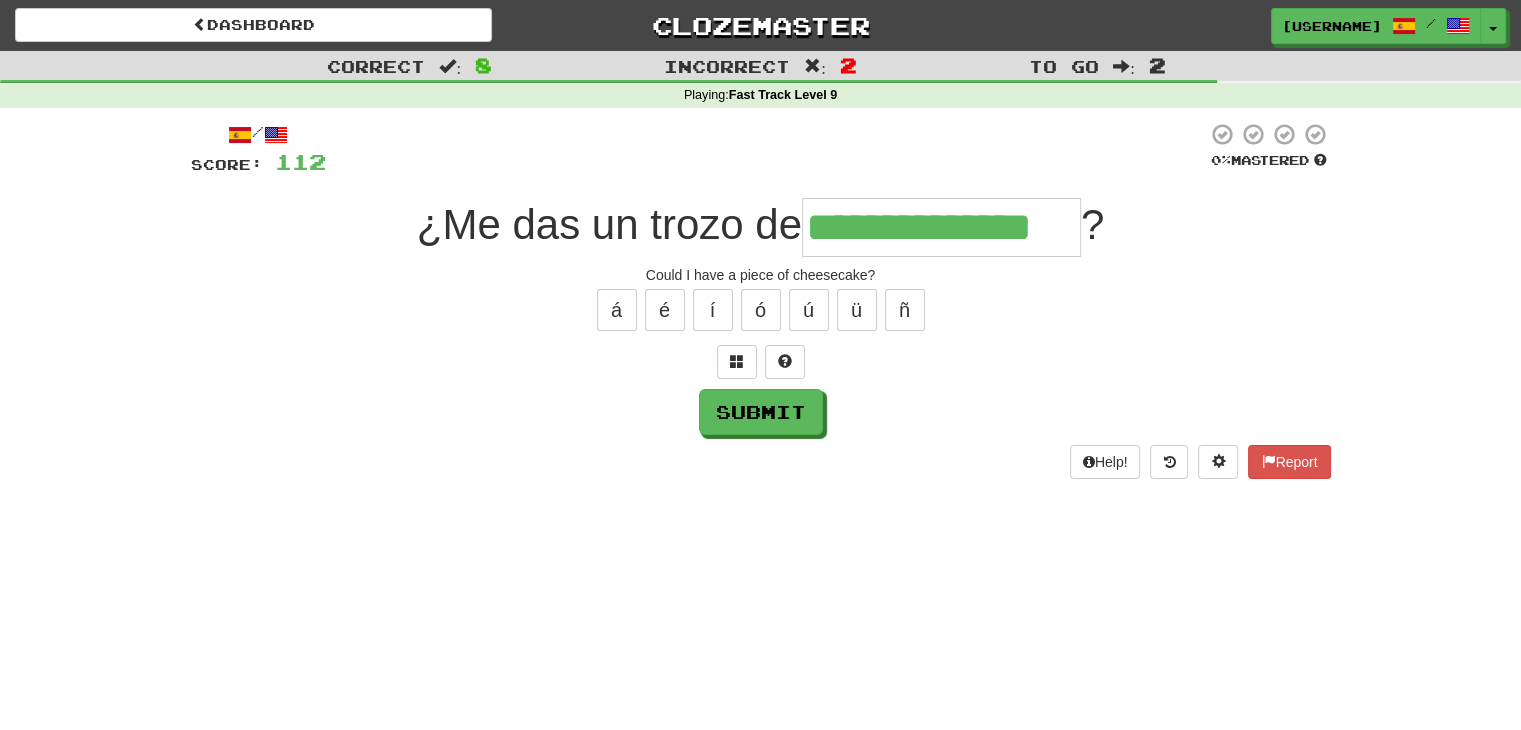 type on "**********" 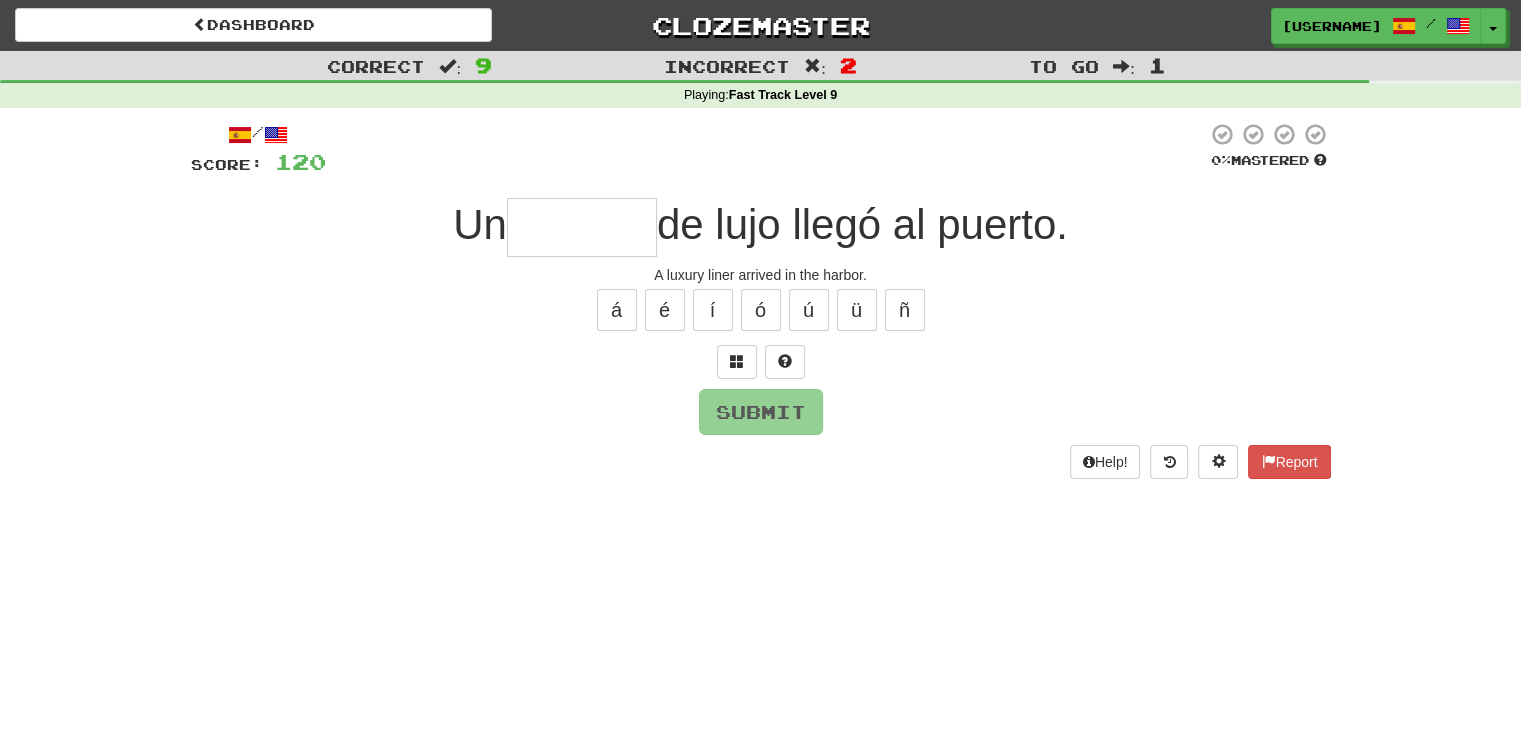 click at bounding box center (582, 227) 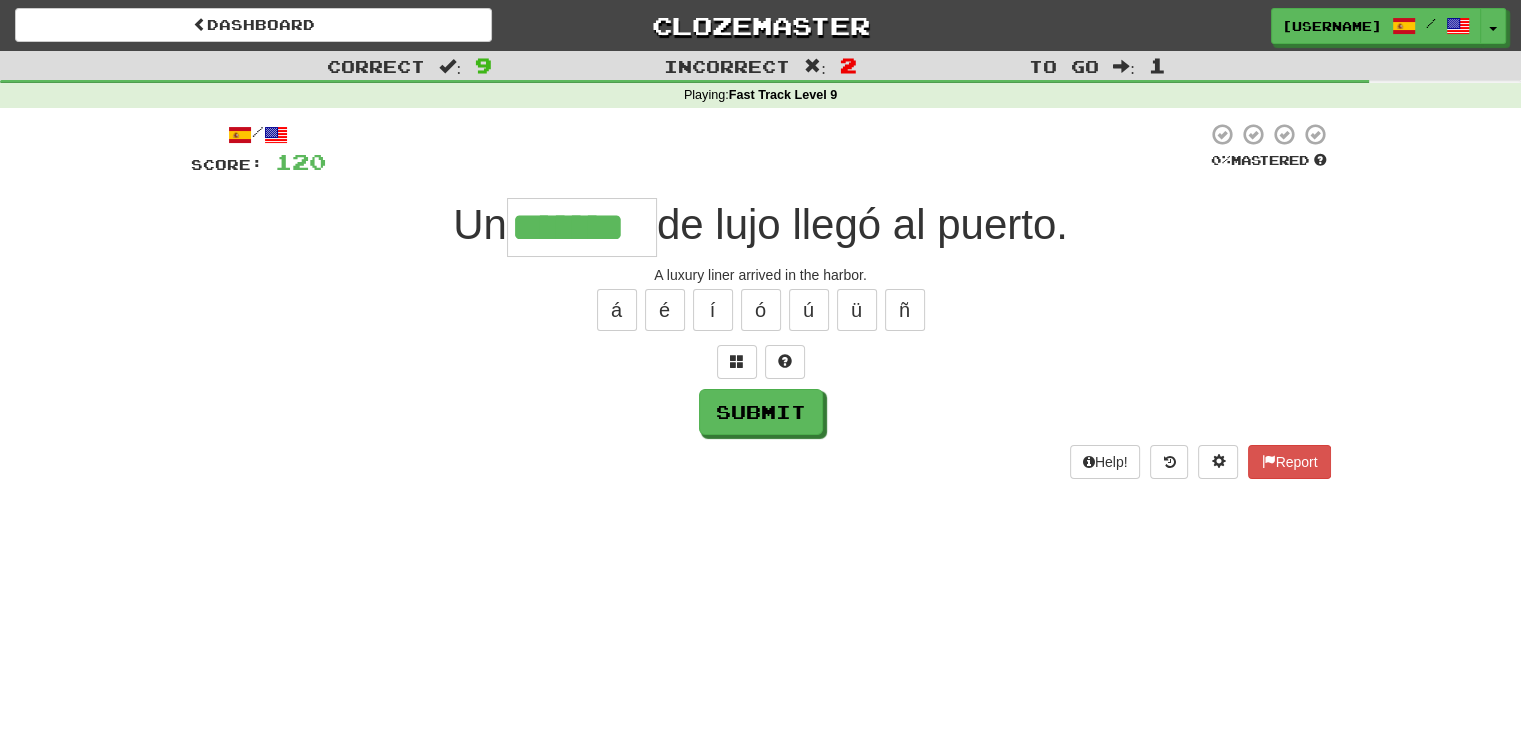 type on "*******" 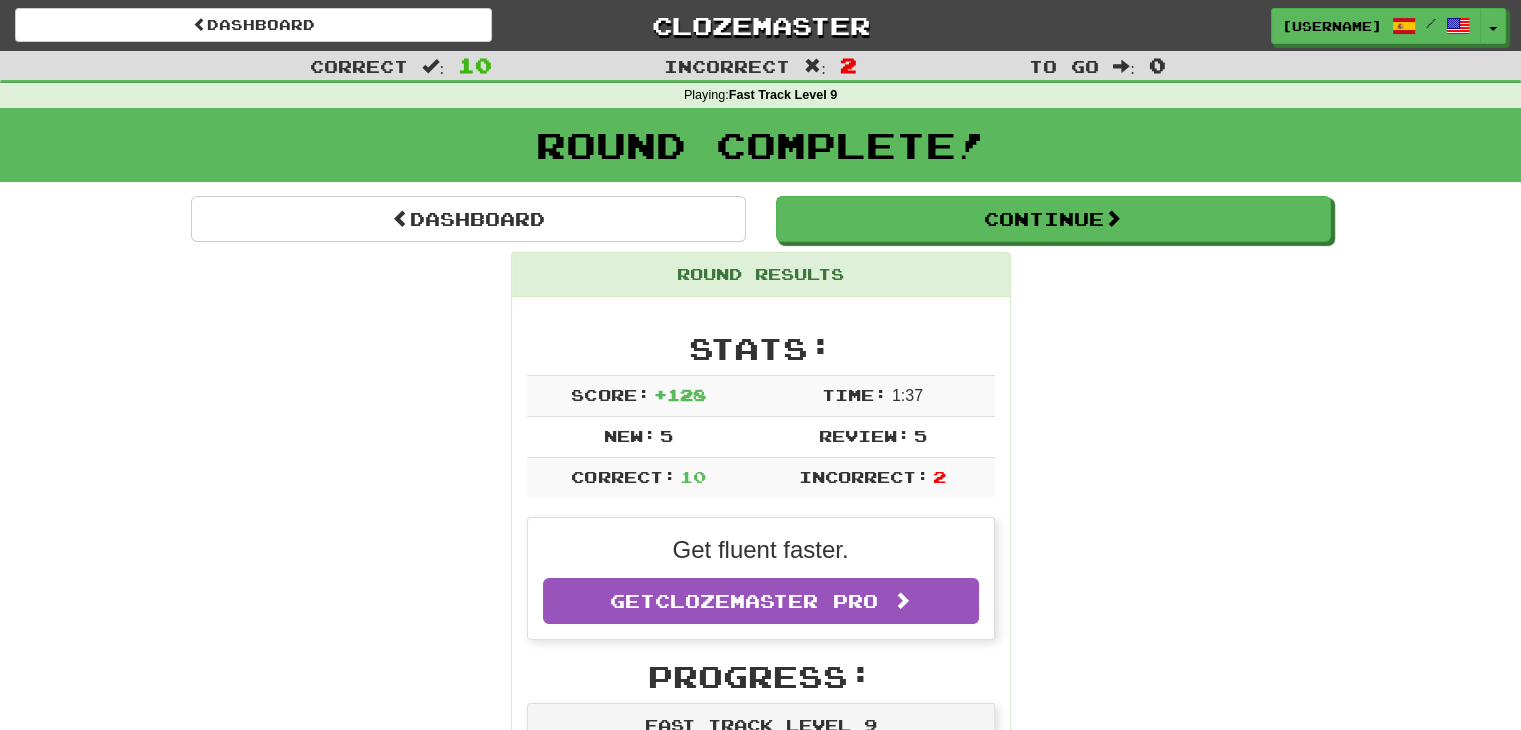 click on "Dashboard Continue  Round Results Stats: Score:   + 128 Time:   1 : 37 New:   5 Review:   5 Correct:   10 Incorrect:   2 Get fluent faster. Get  Clozemaster Pro   Progress: Fast Track Level 9 Playing:  308  /  999 + 5 30.33% 30.831% Mastered:  0  /  999 0% Ready for Review:  209  /  Level:  54 621  points to level  55  - keep going! Ranked:  376 th  this week ( 4  points to  375 th ) Sentences:  Report ¿Me das un trozo de  tarta de queso ? Could I have a piece of cheesecake?  Report Un  crucero  de lujo llegó al puerto. A luxury liner arrived in the harbor.  Report Estaban  dividiendo  el pastel equitativamente. They were dividing the cake evenly.  Report Sus comentarios eran denigrantes y  degradantes . Their comments were demeaning and degrading.  Report Tom te está  manipulando . Tom is manipulating you.  Report Él  presumió  que ella no estaba interesada. He presumed she was not interested.  Report El  budismo  tuvo sus comienzos en la India. Buddhism had its beginnings in India.  Report filipino ." at bounding box center (761, 1221) 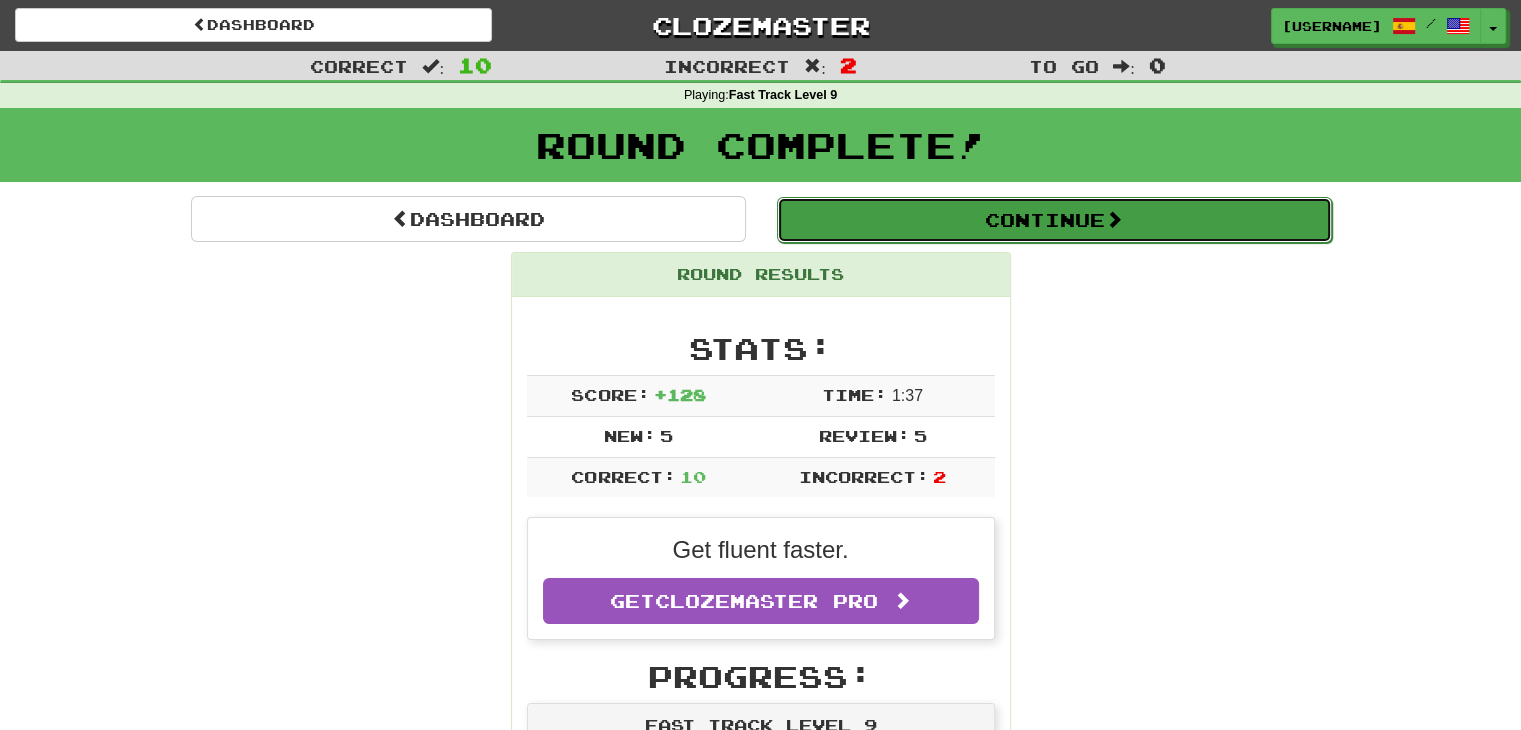 click on "Continue" at bounding box center (1054, 220) 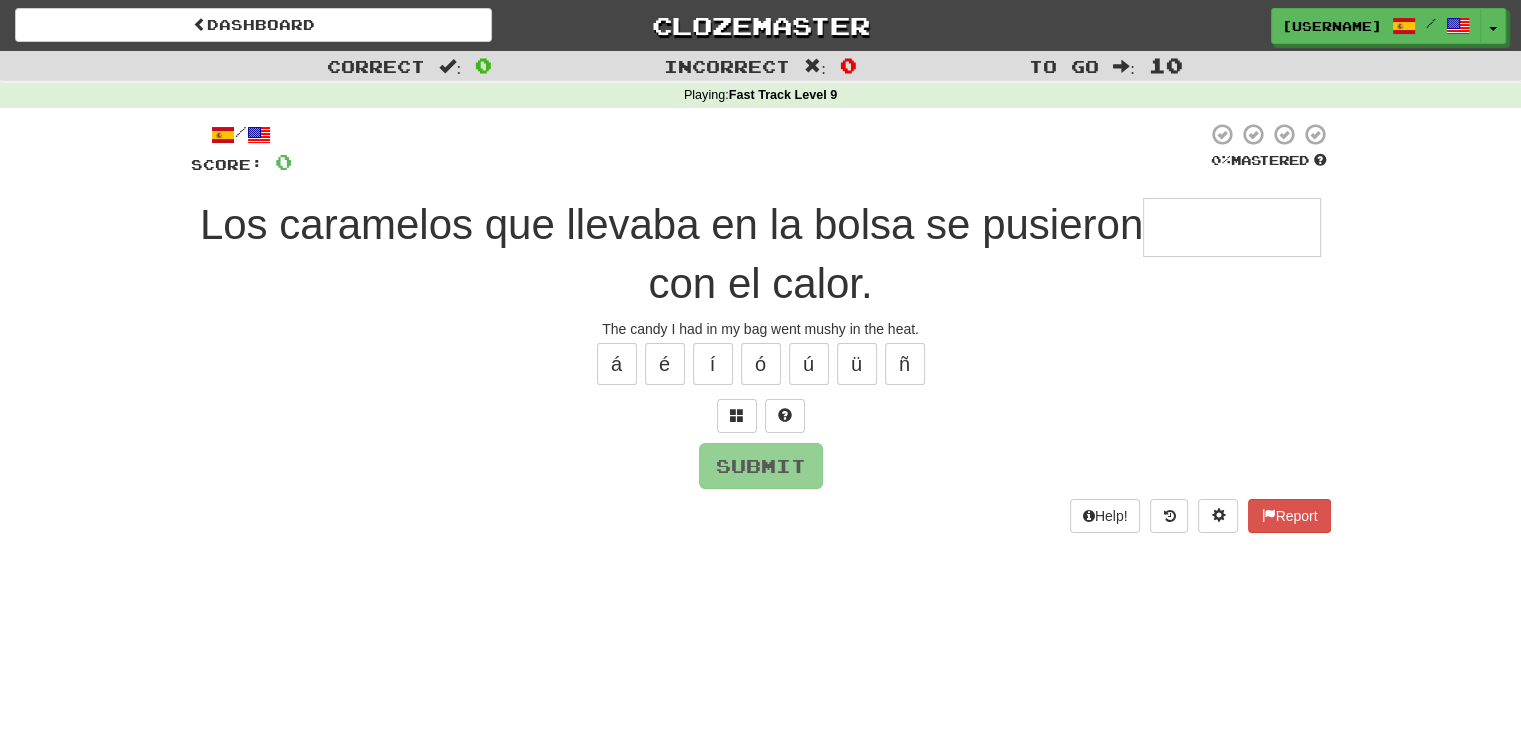 click at bounding box center [1232, 227] 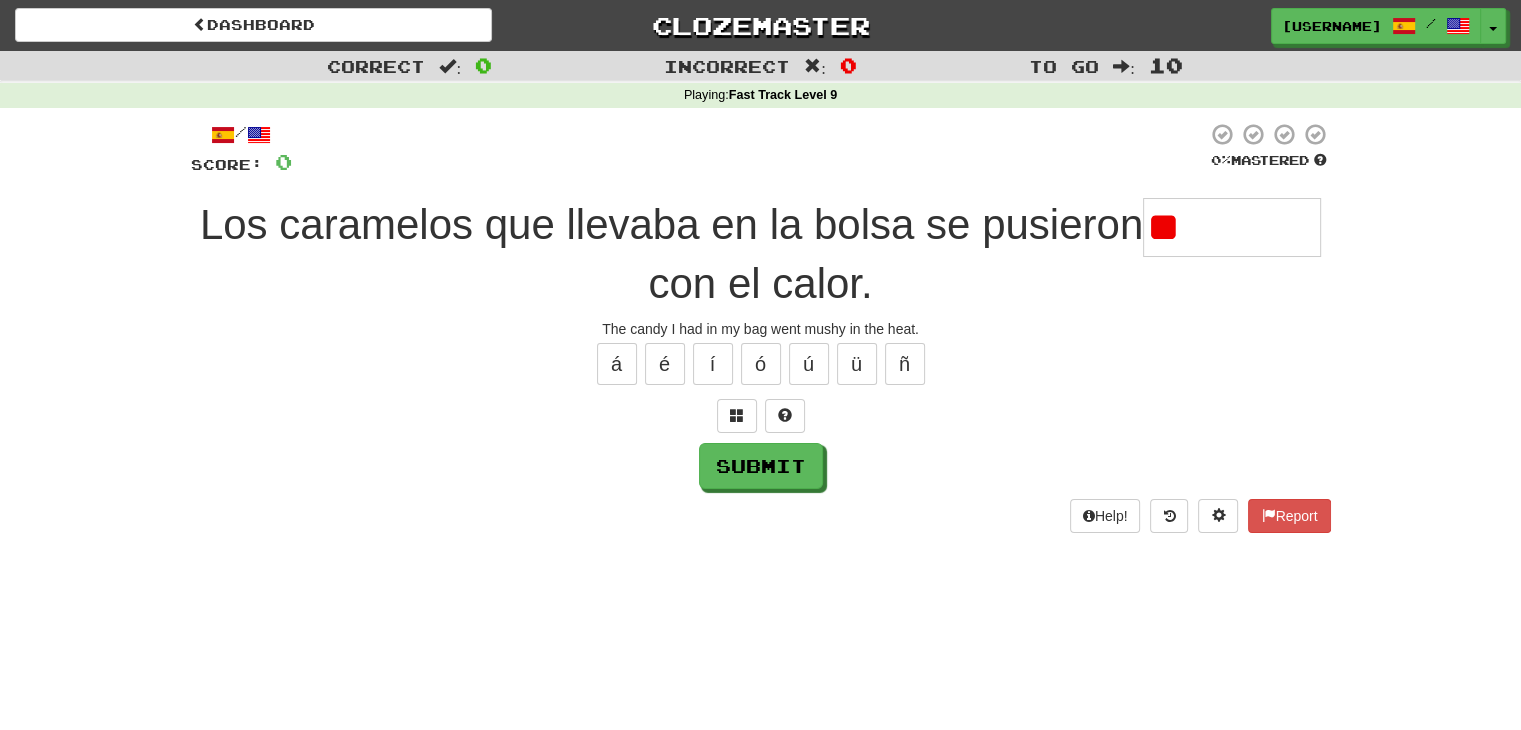 type on "*" 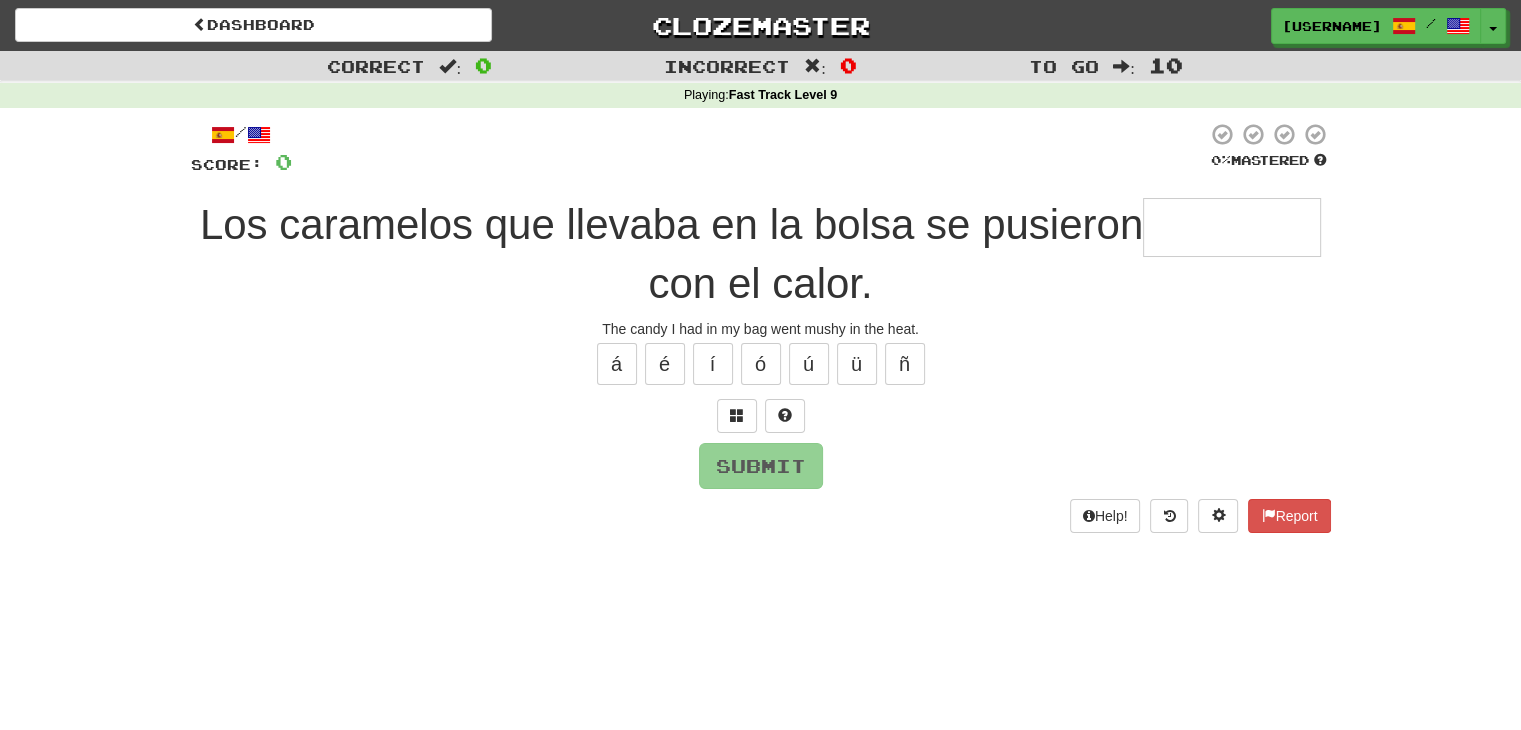 type on "*" 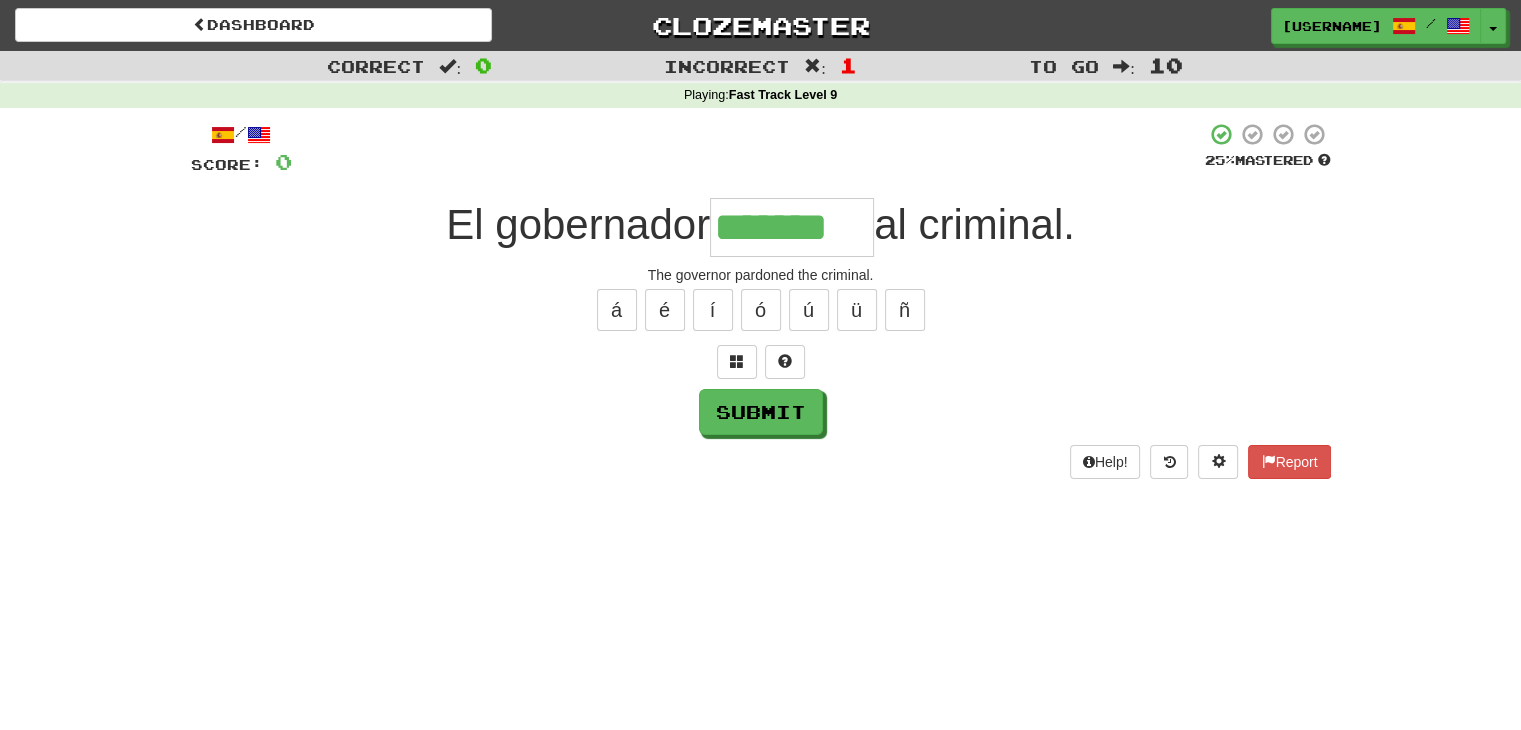 type on "*******" 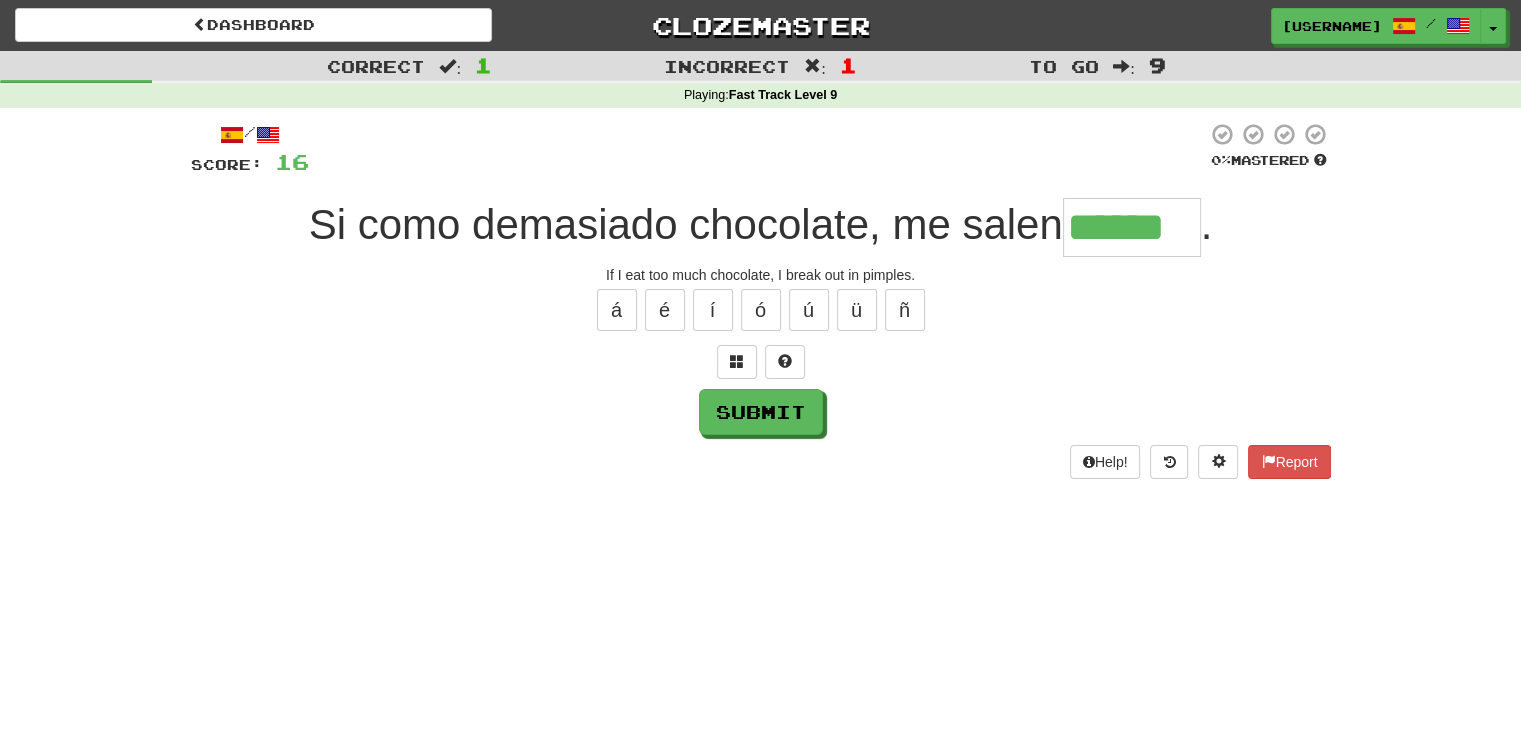 type on "******" 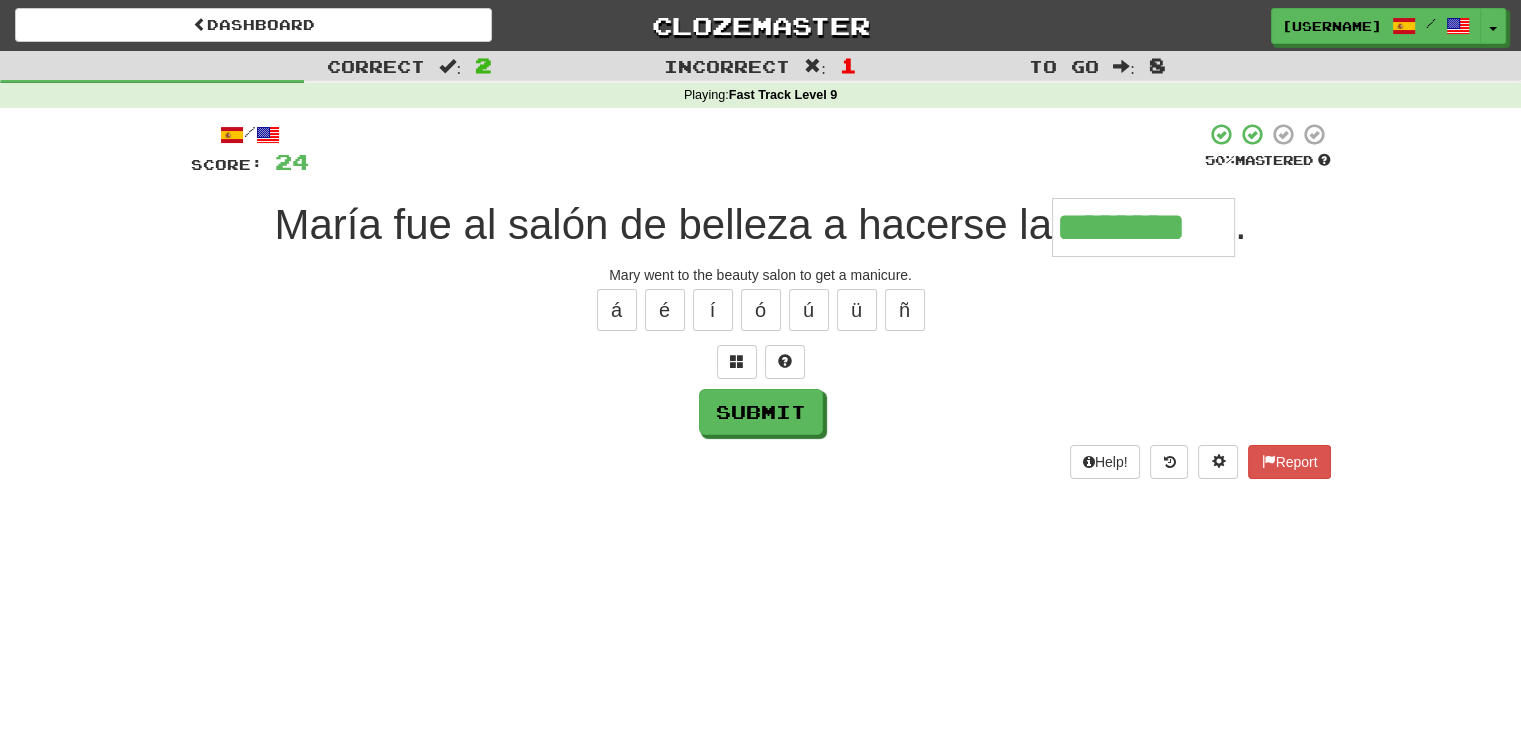 type on "********" 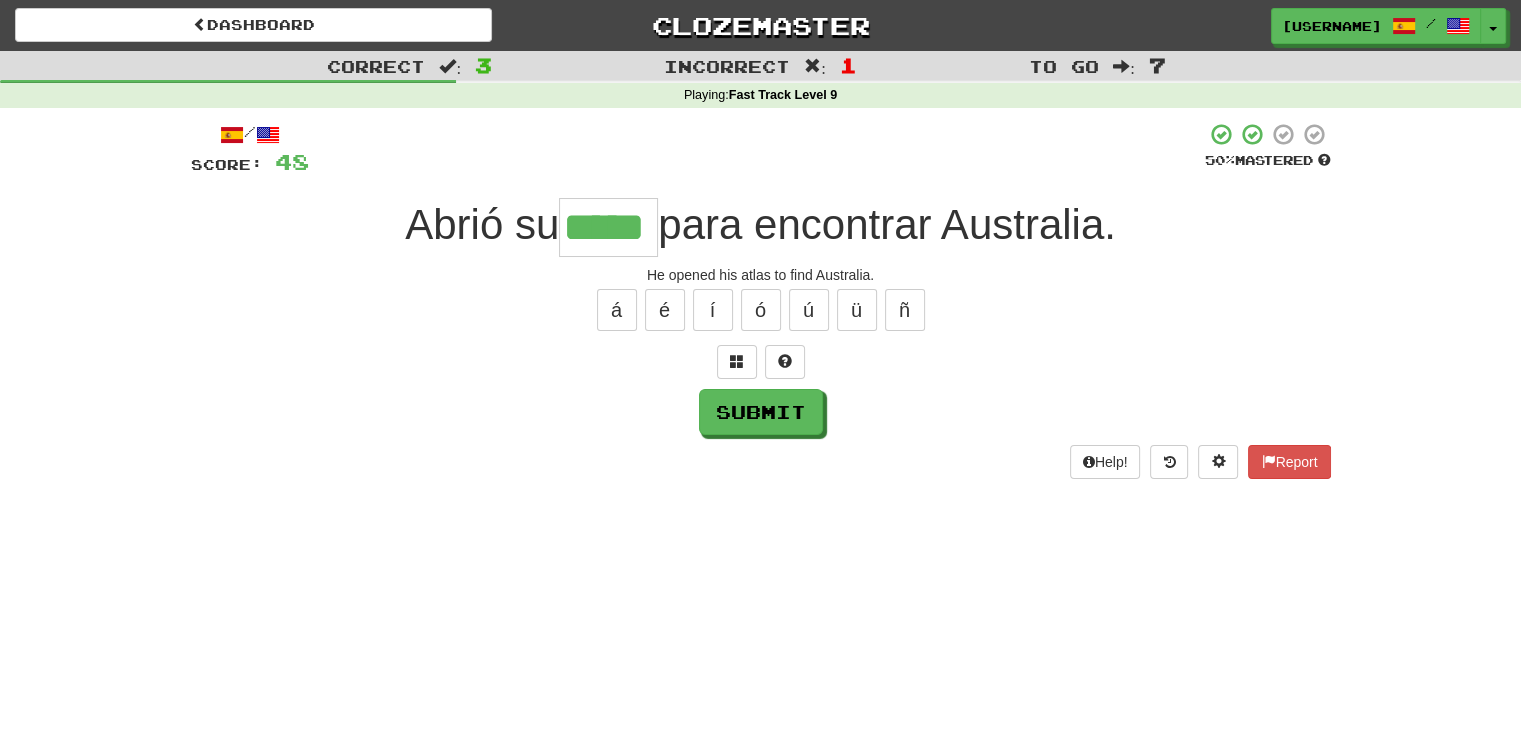 type on "*****" 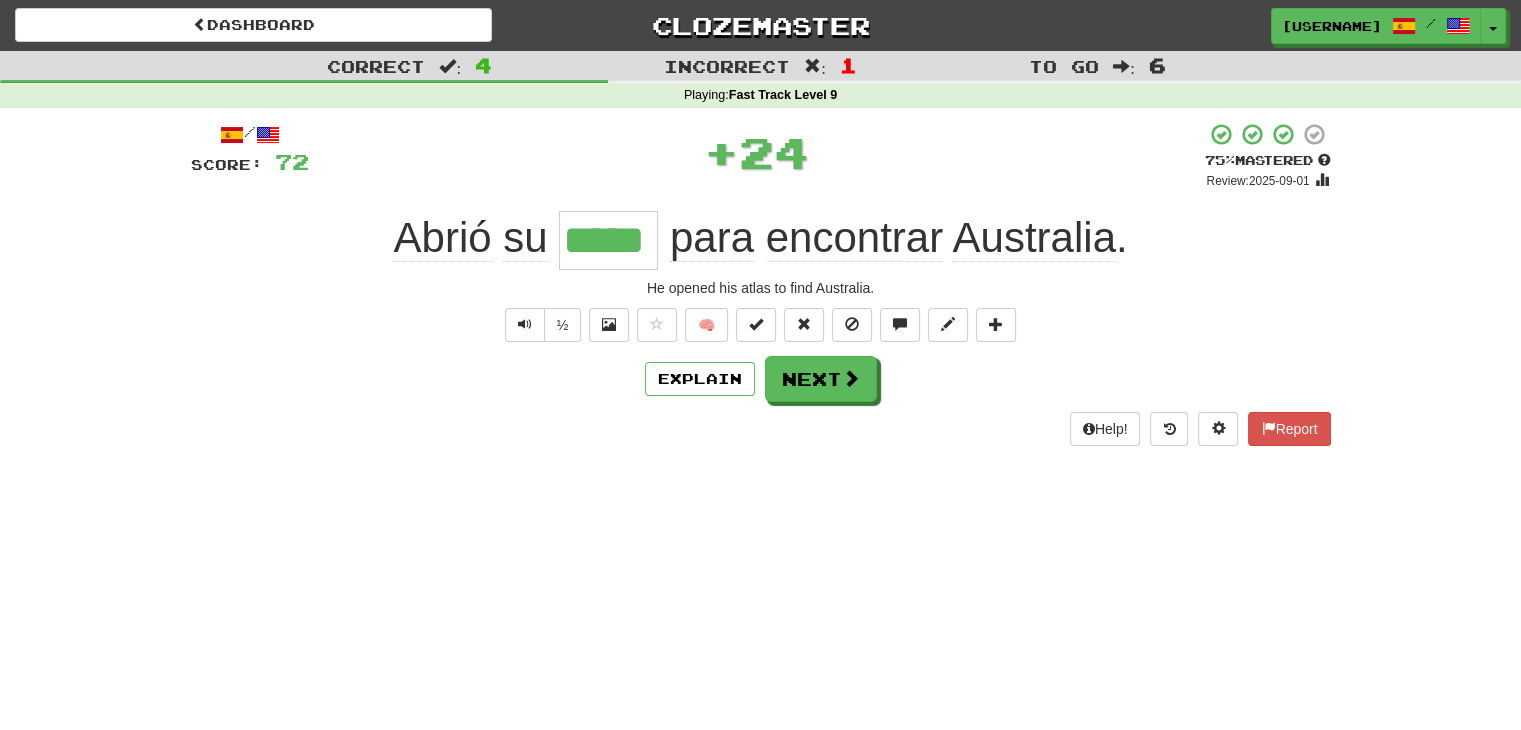 type 